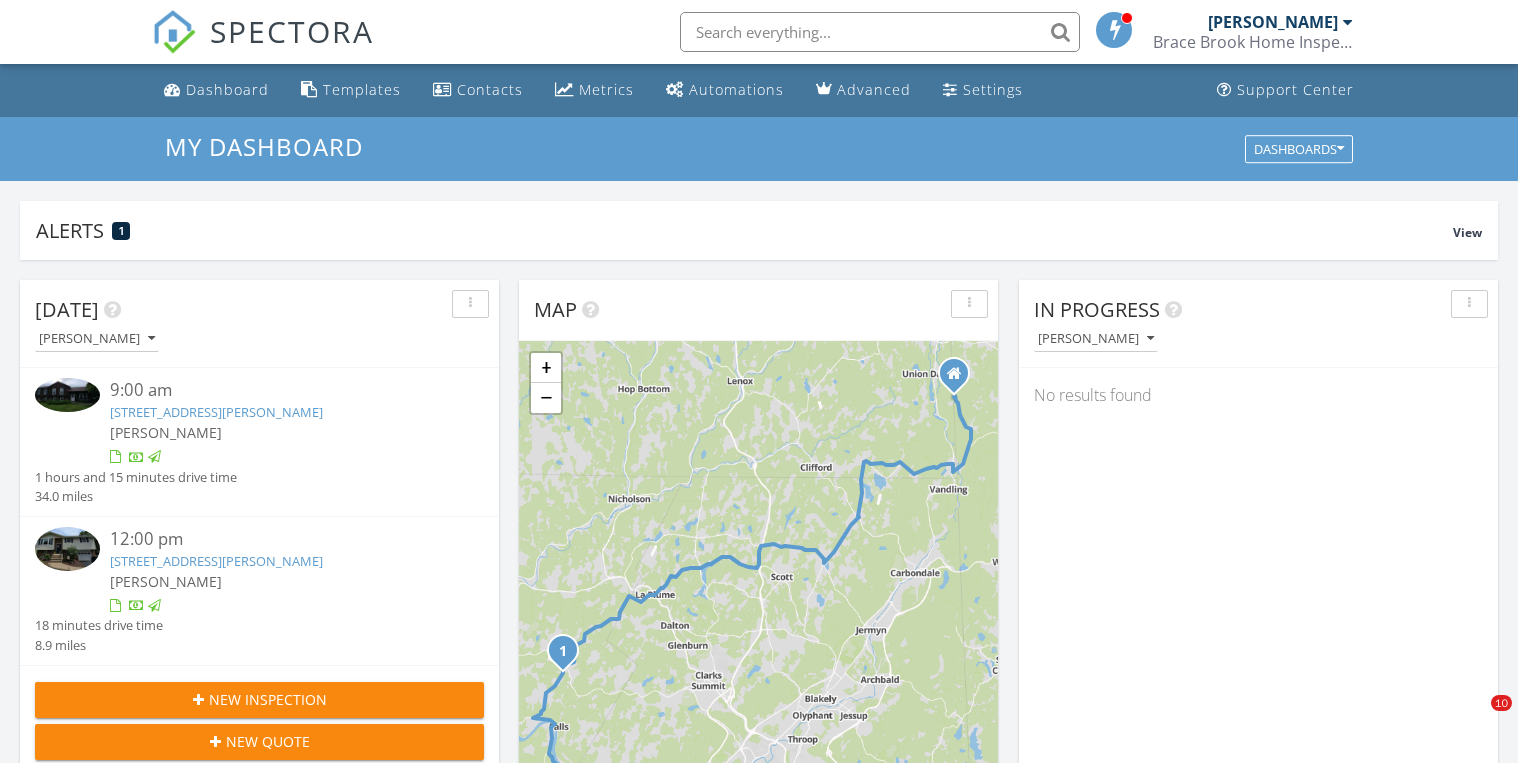 scroll, scrollTop: 960, scrollLeft: 0, axis: vertical 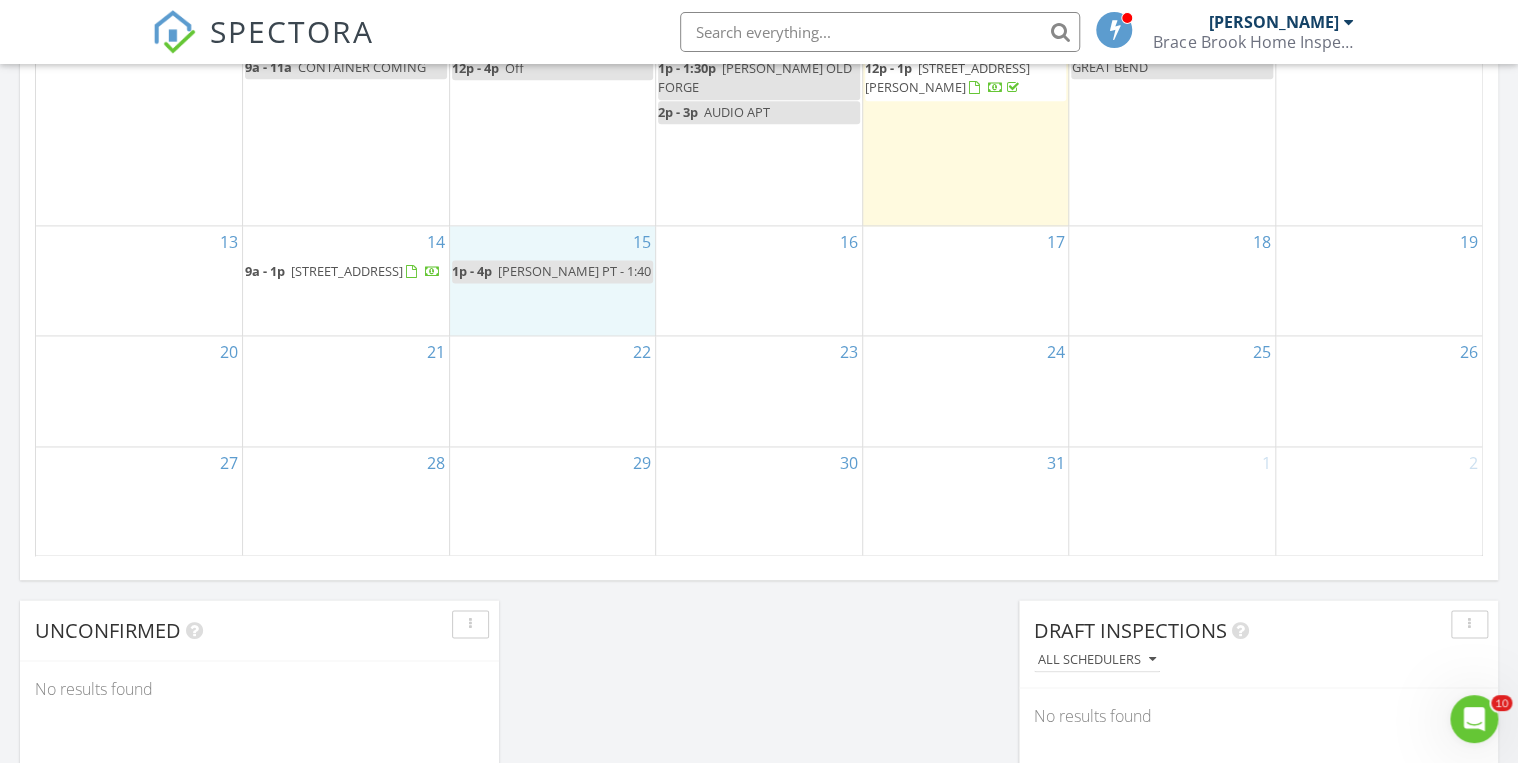 click on "15
1p - 4p
Amy PT - 1:40" at bounding box center (553, 280) 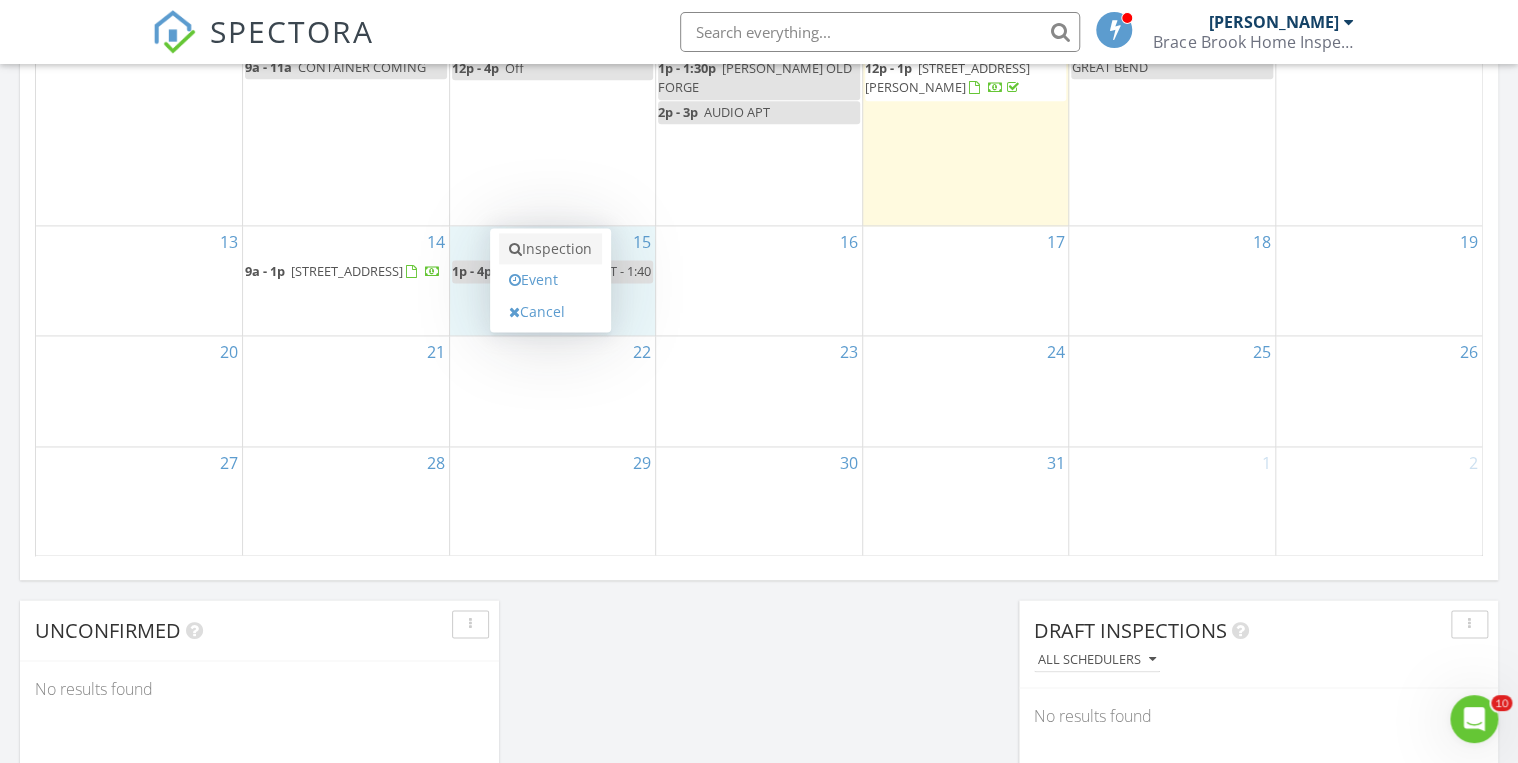 click on "Inspection" at bounding box center (550, 249) 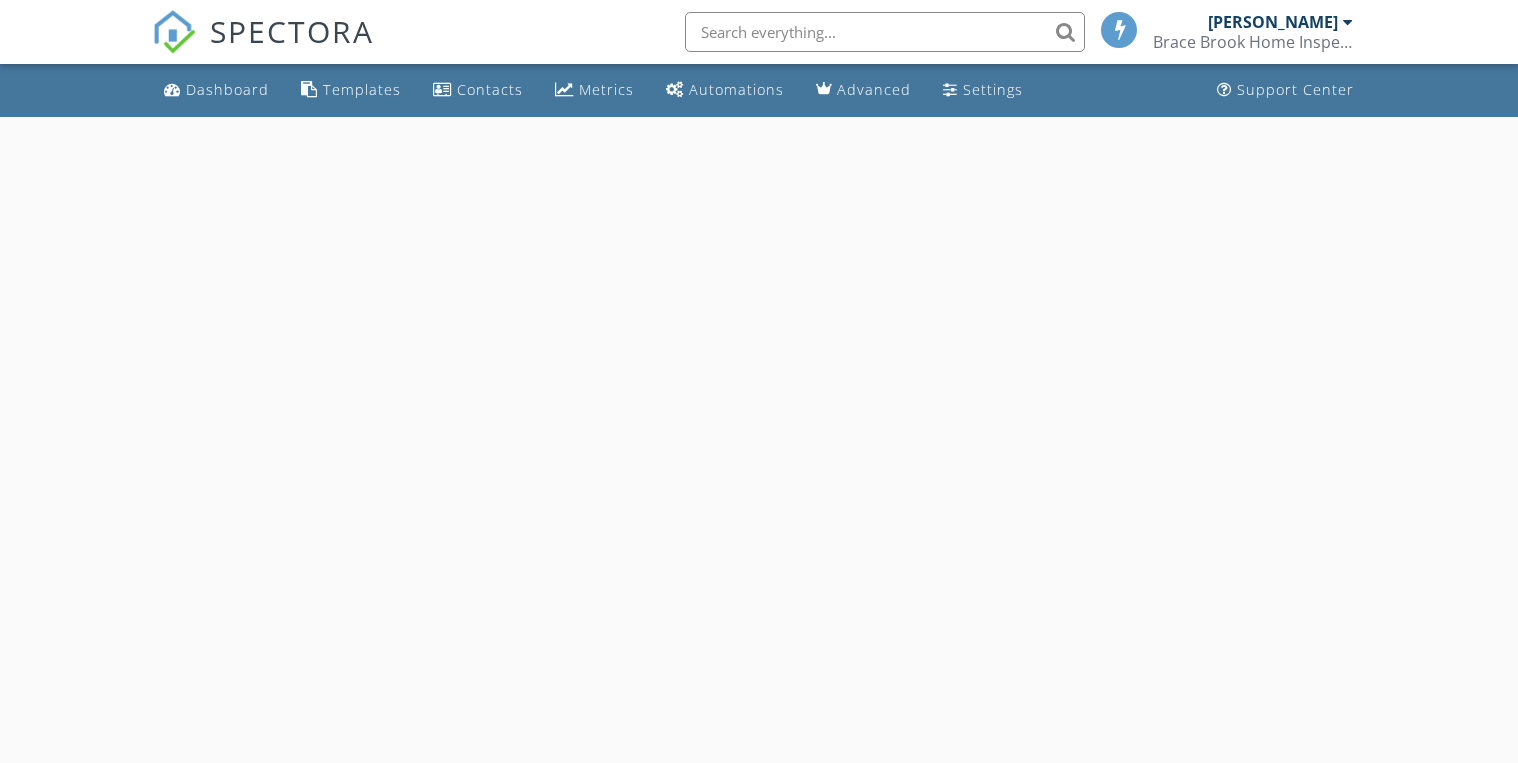 scroll, scrollTop: 0, scrollLeft: 0, axis: both 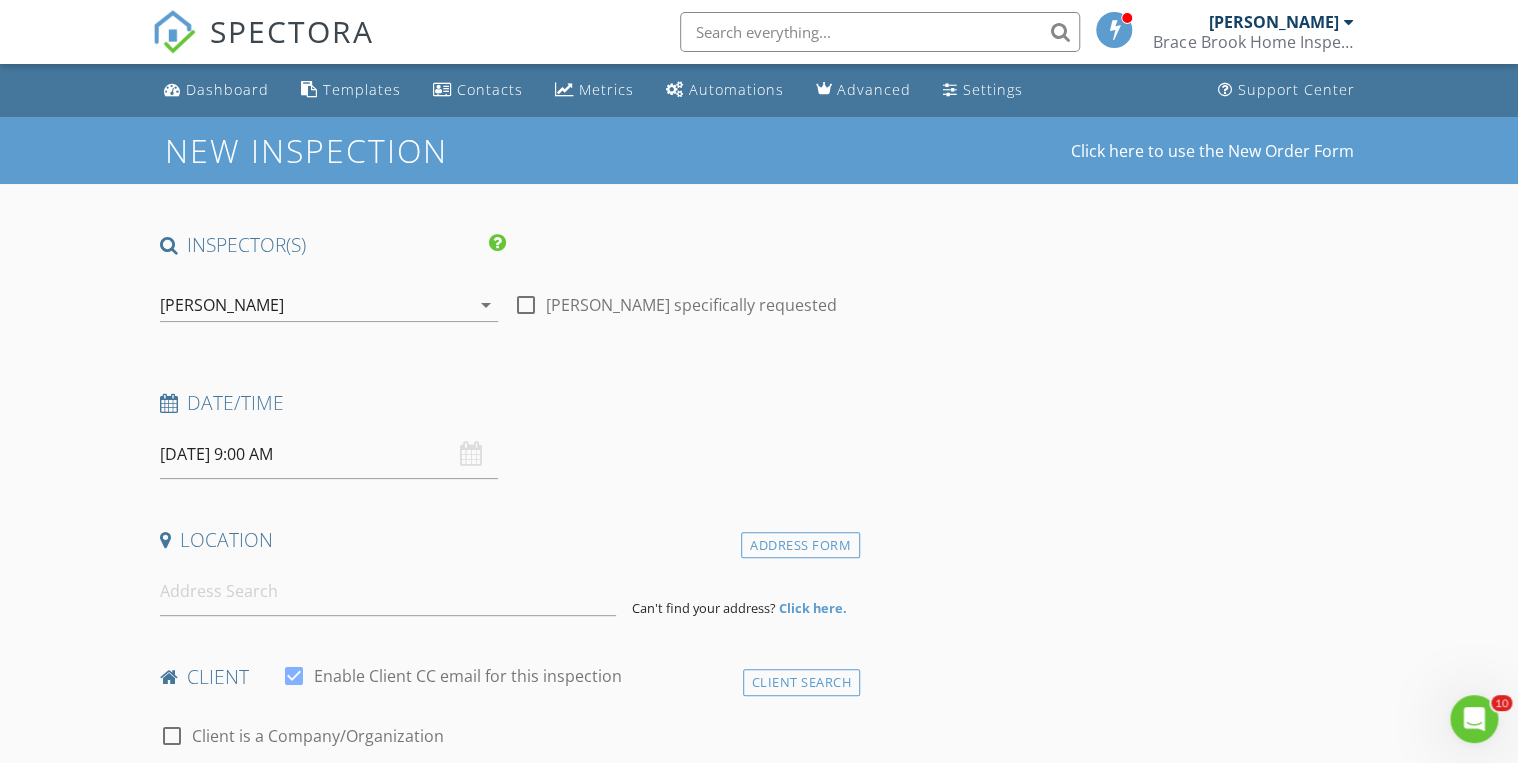 click at bounding box center [526, 305] 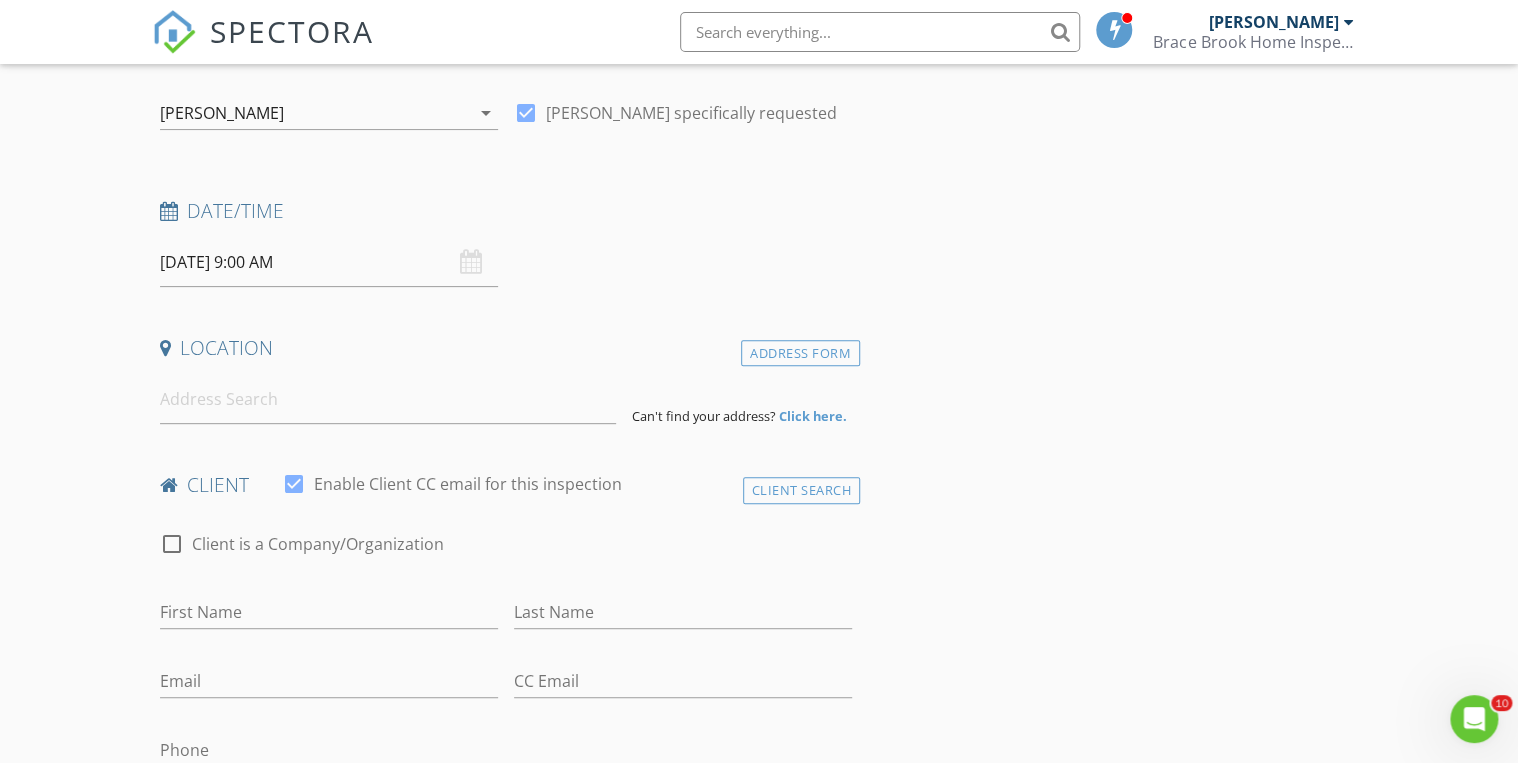 scroll, scrollTop: 240, scrollLeft: 0, axis: vertical 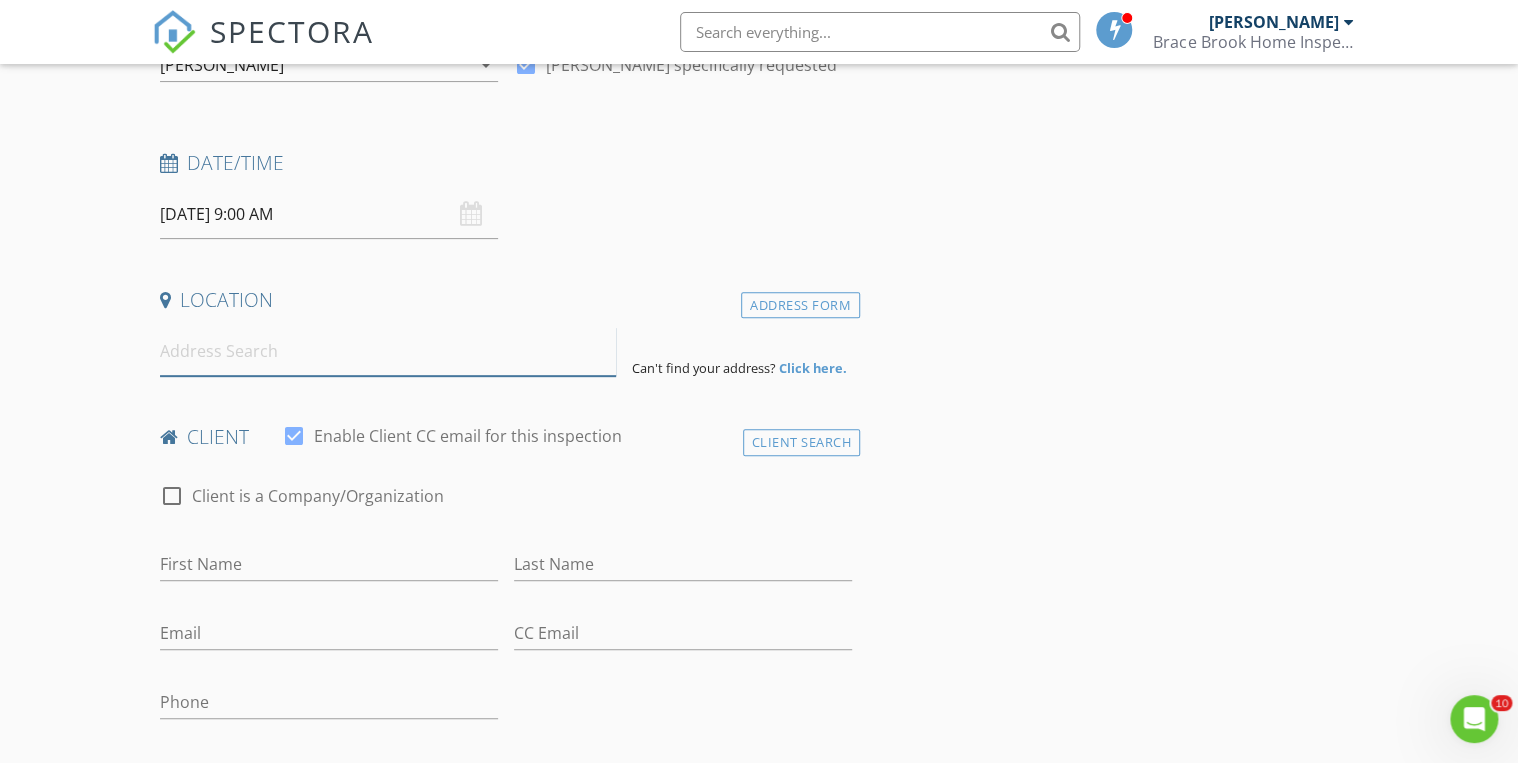 click at bounding box center (388, 351) 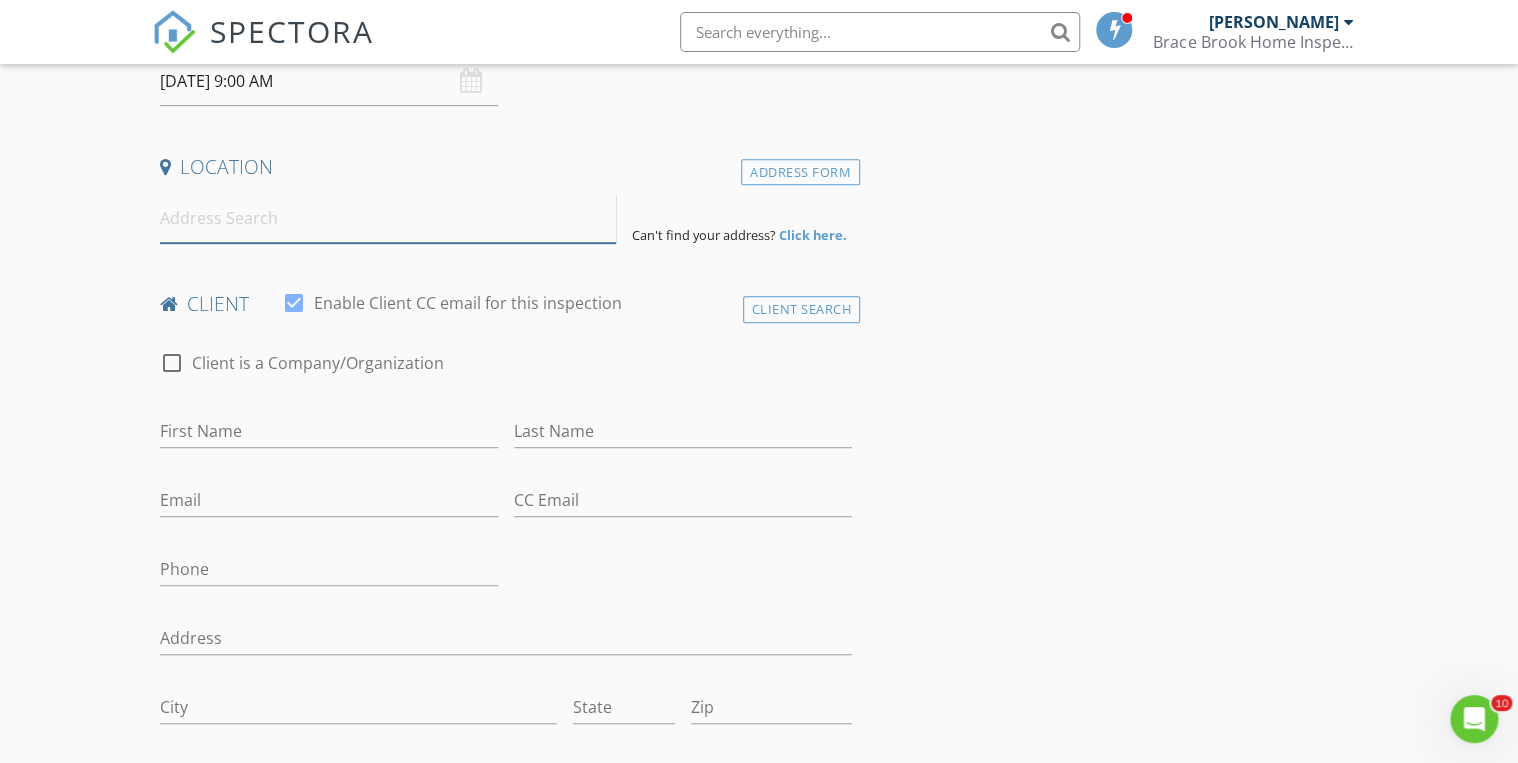 scroll, scrollTop: 400, scrollLeft: 0, axis: vertical 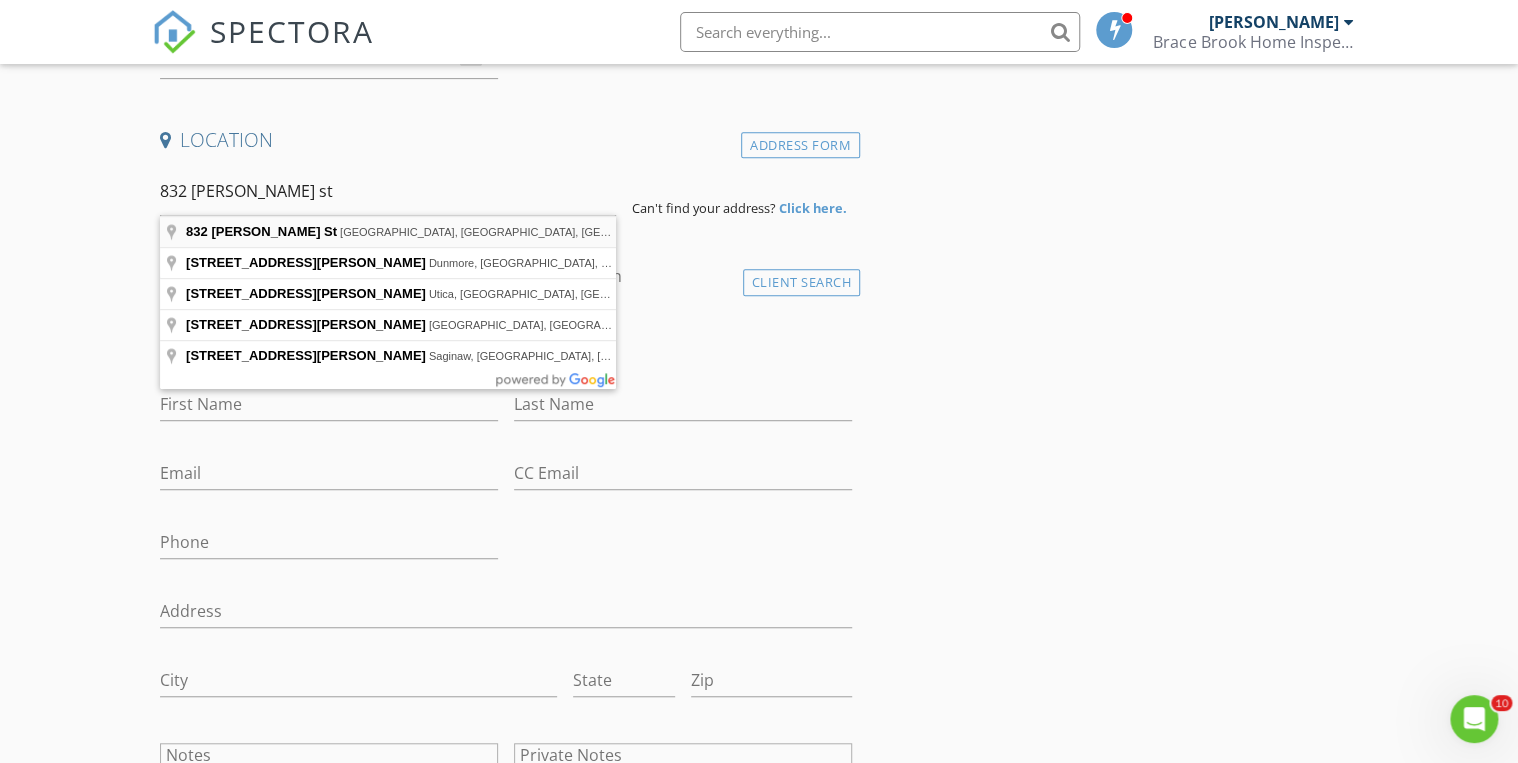 type on "832 Throop St, Dickson City, PA, USA" 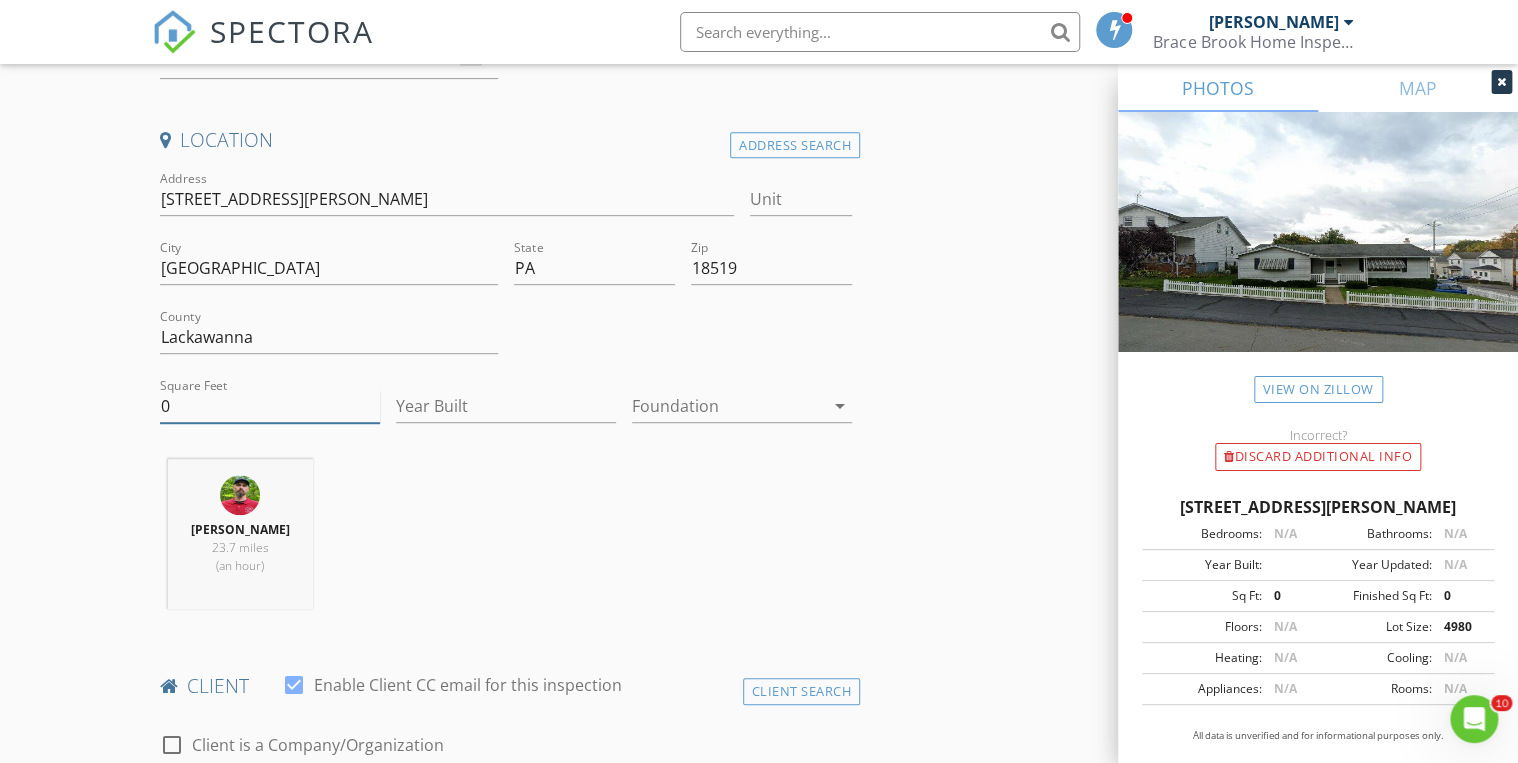 click on "0" at bounding box center (270, 406) 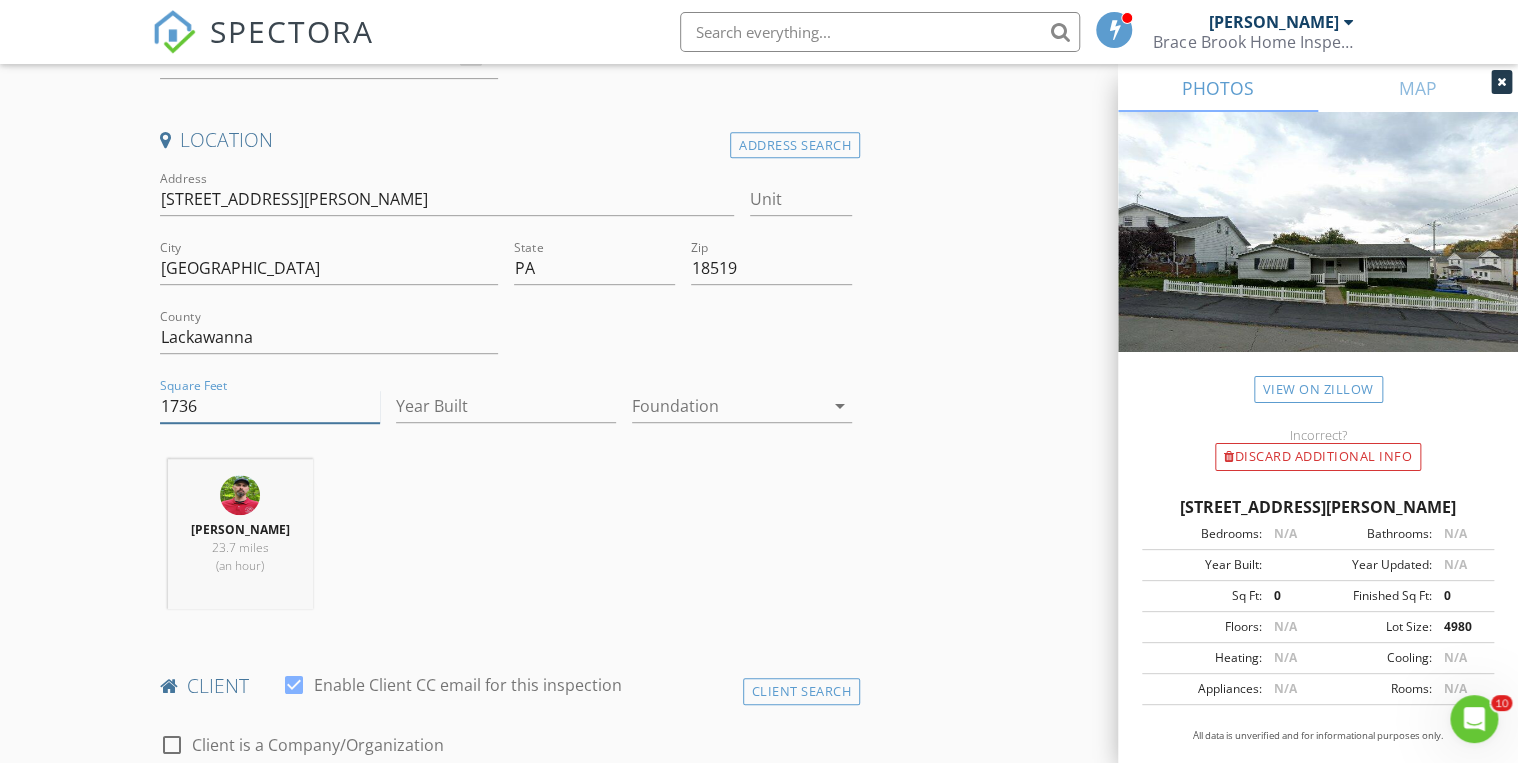 type on "1736" 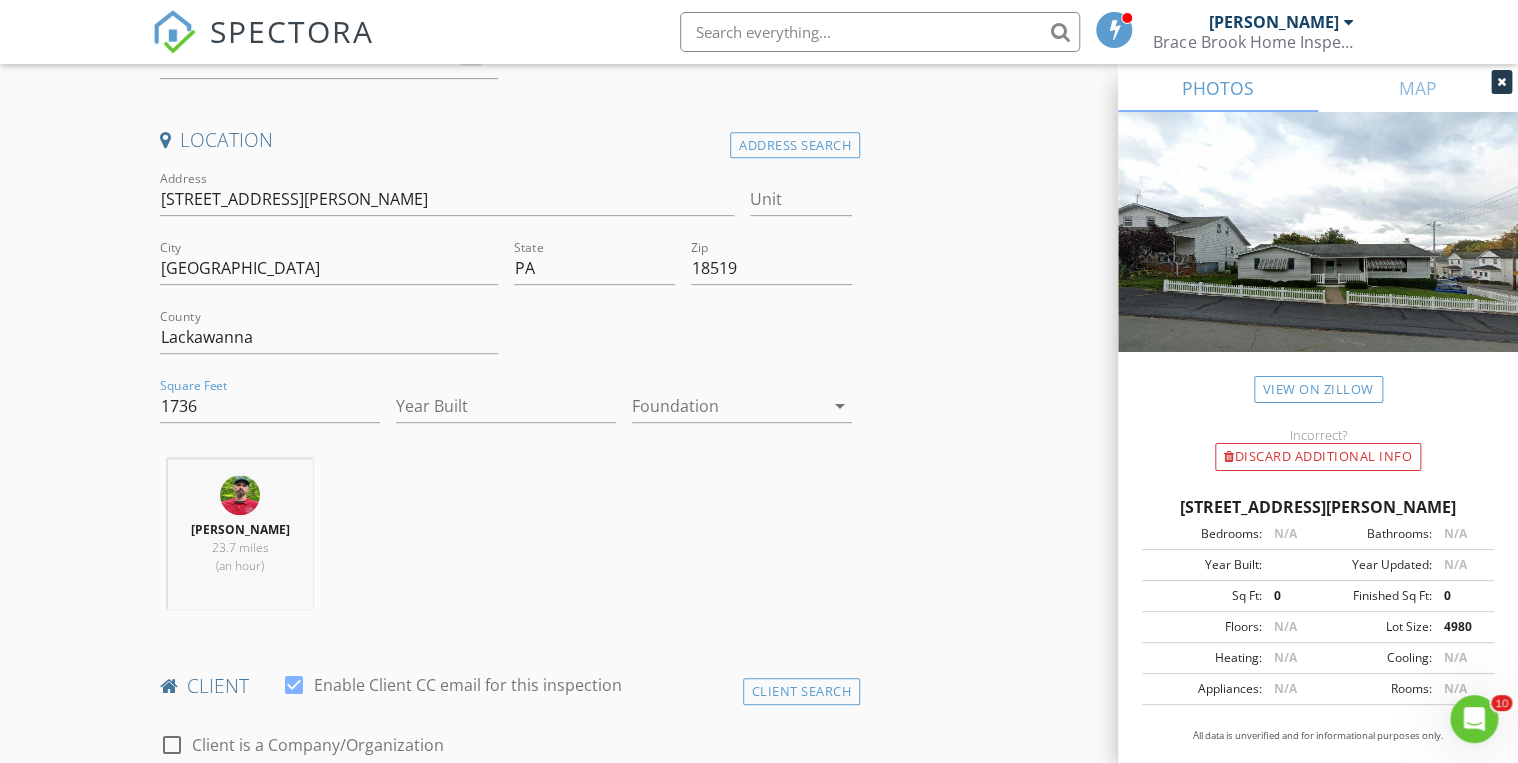 click at bounding box center [728, 406] 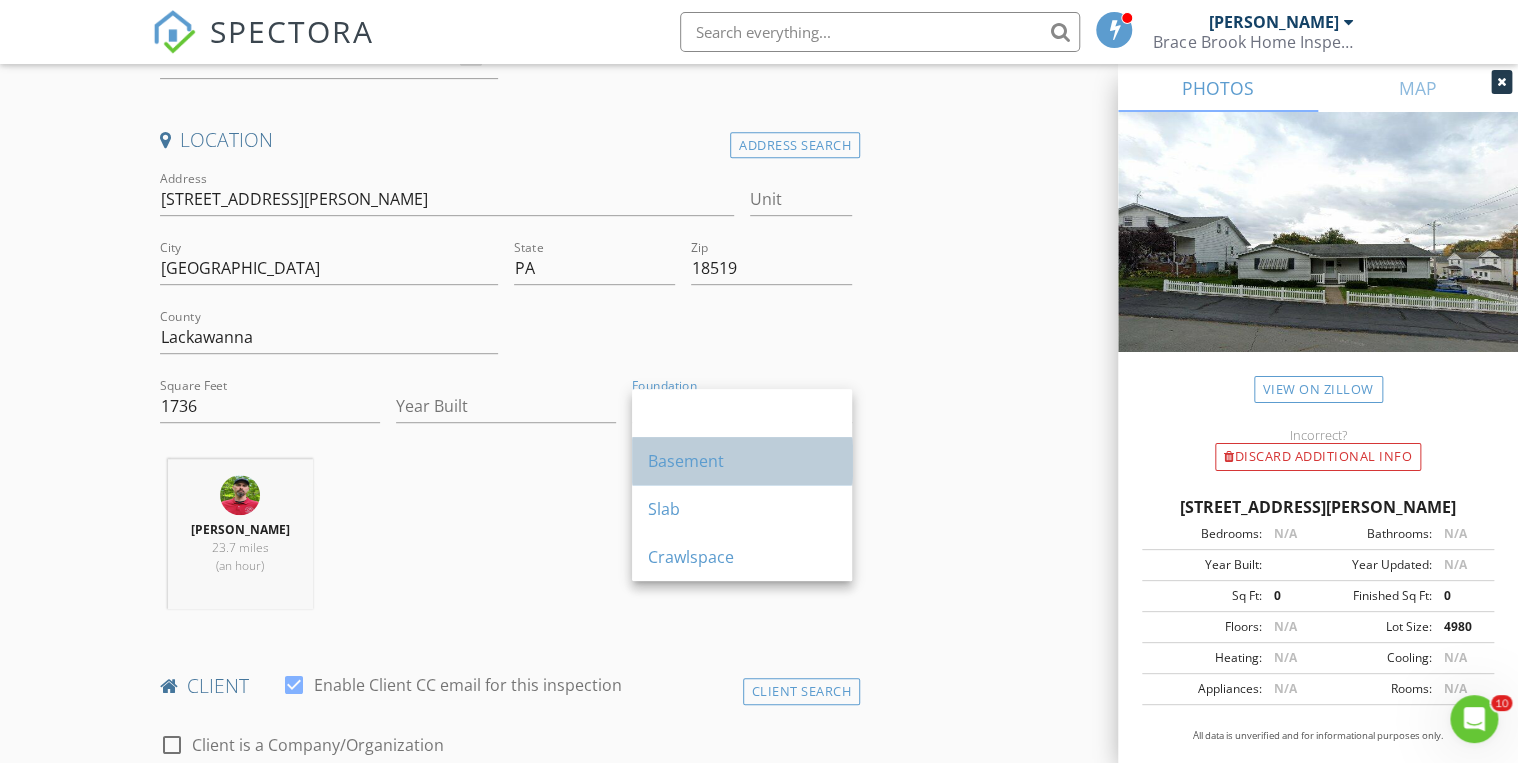 click on "Basement" at bounding box center [742, 461] 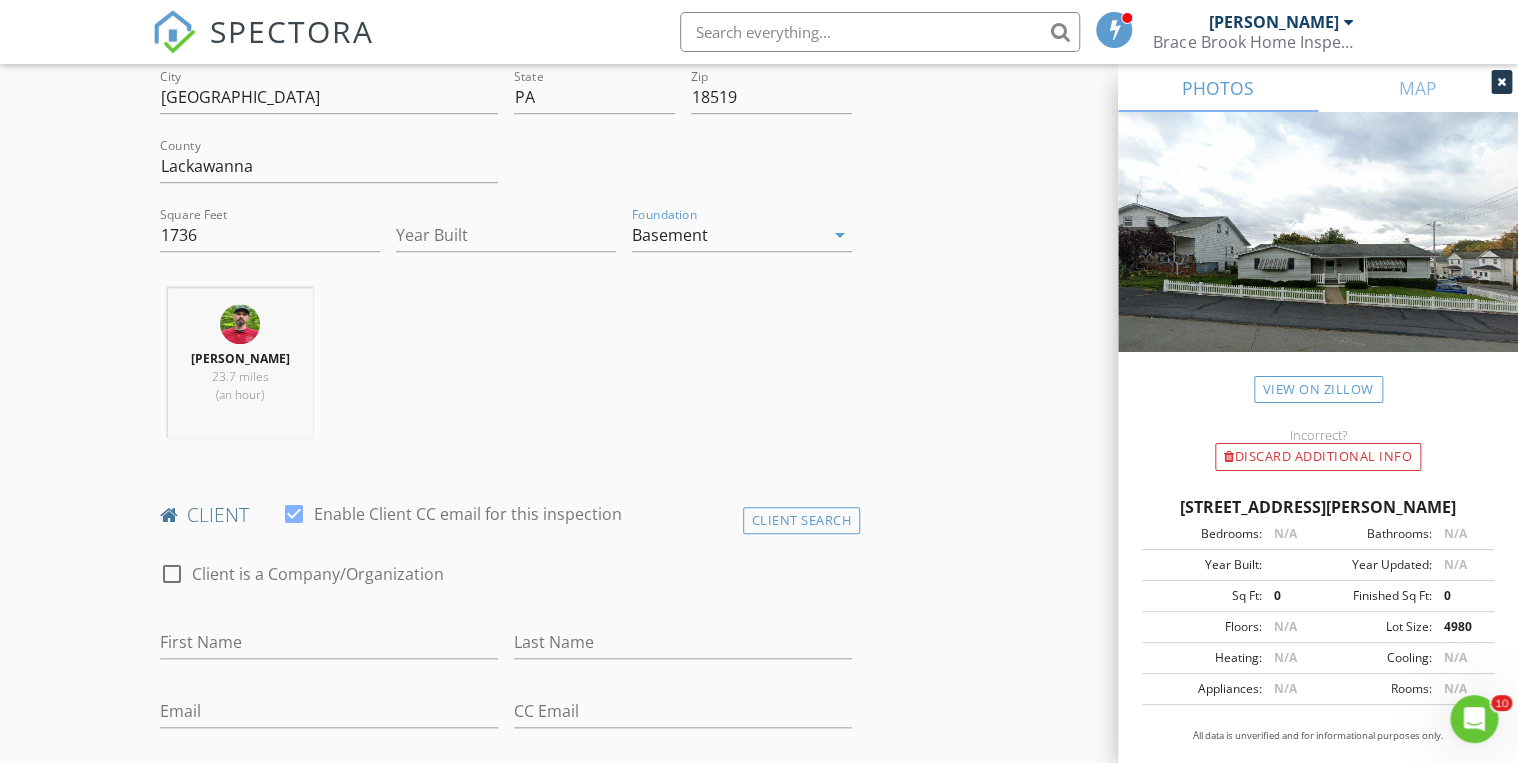 scroll, scrollTop: 800, scrollLeft: 0, axis: vertical 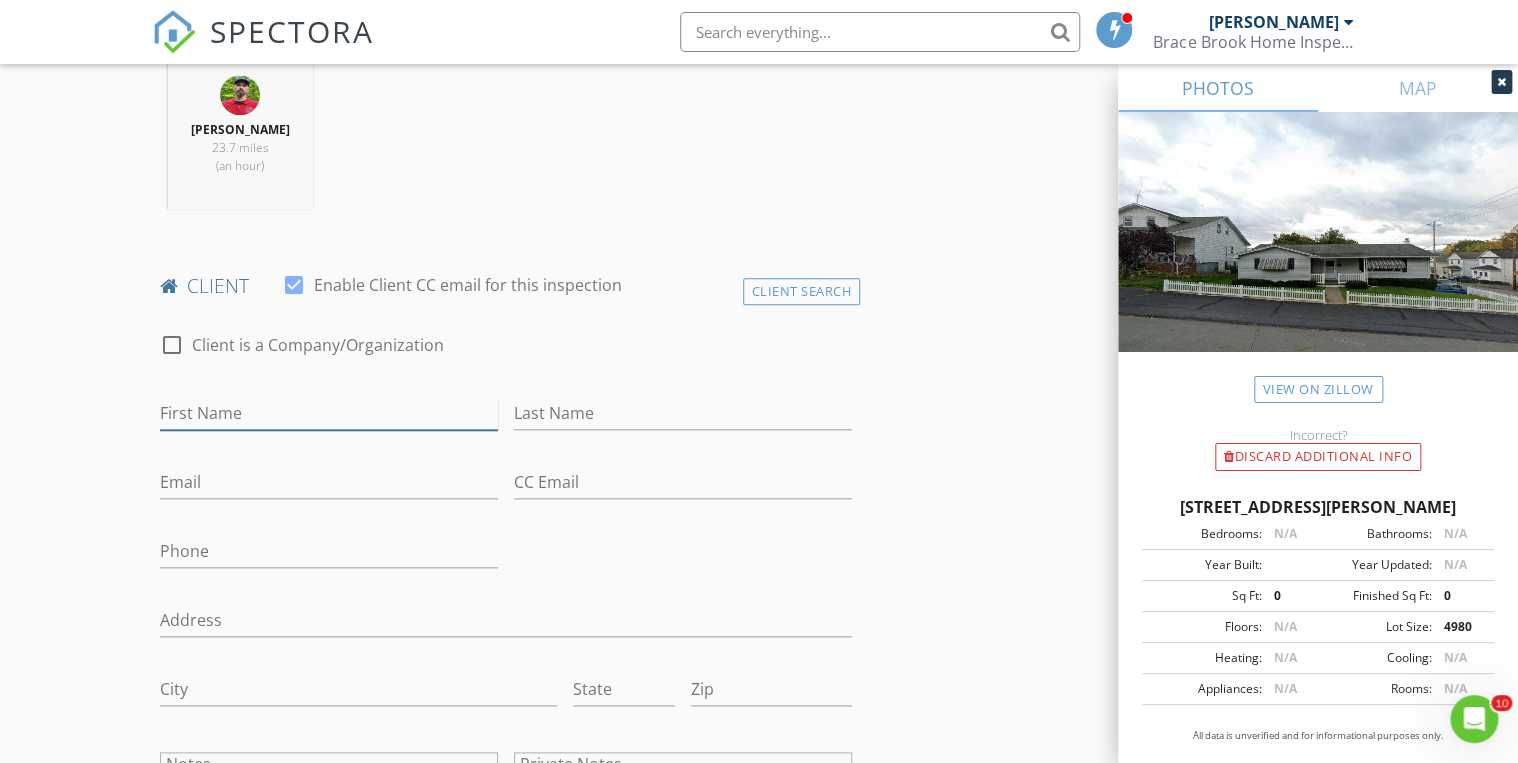 click on "First Name" at bounding box center [329, 413] 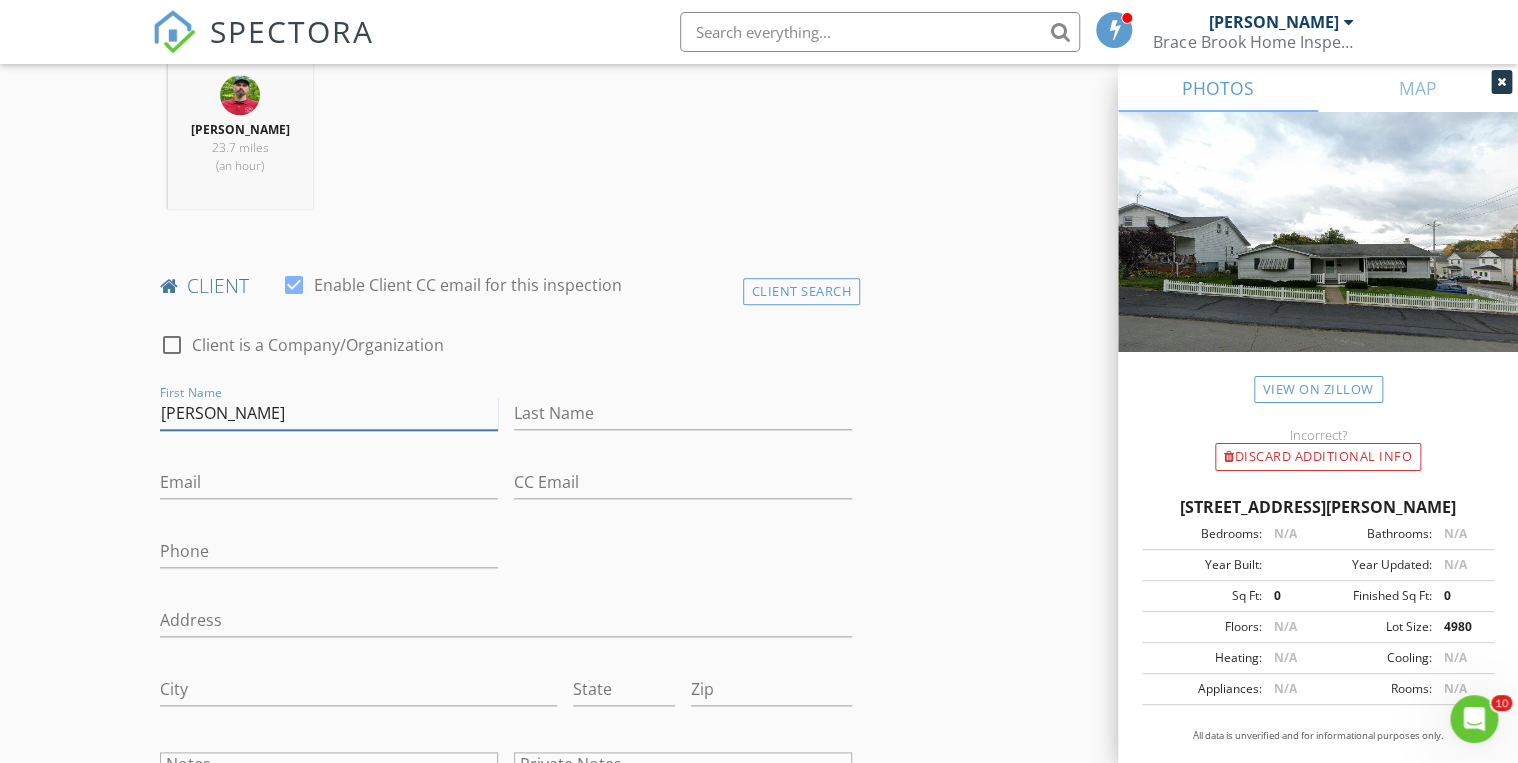 click on "barbara" at bounding box center [329, 413] 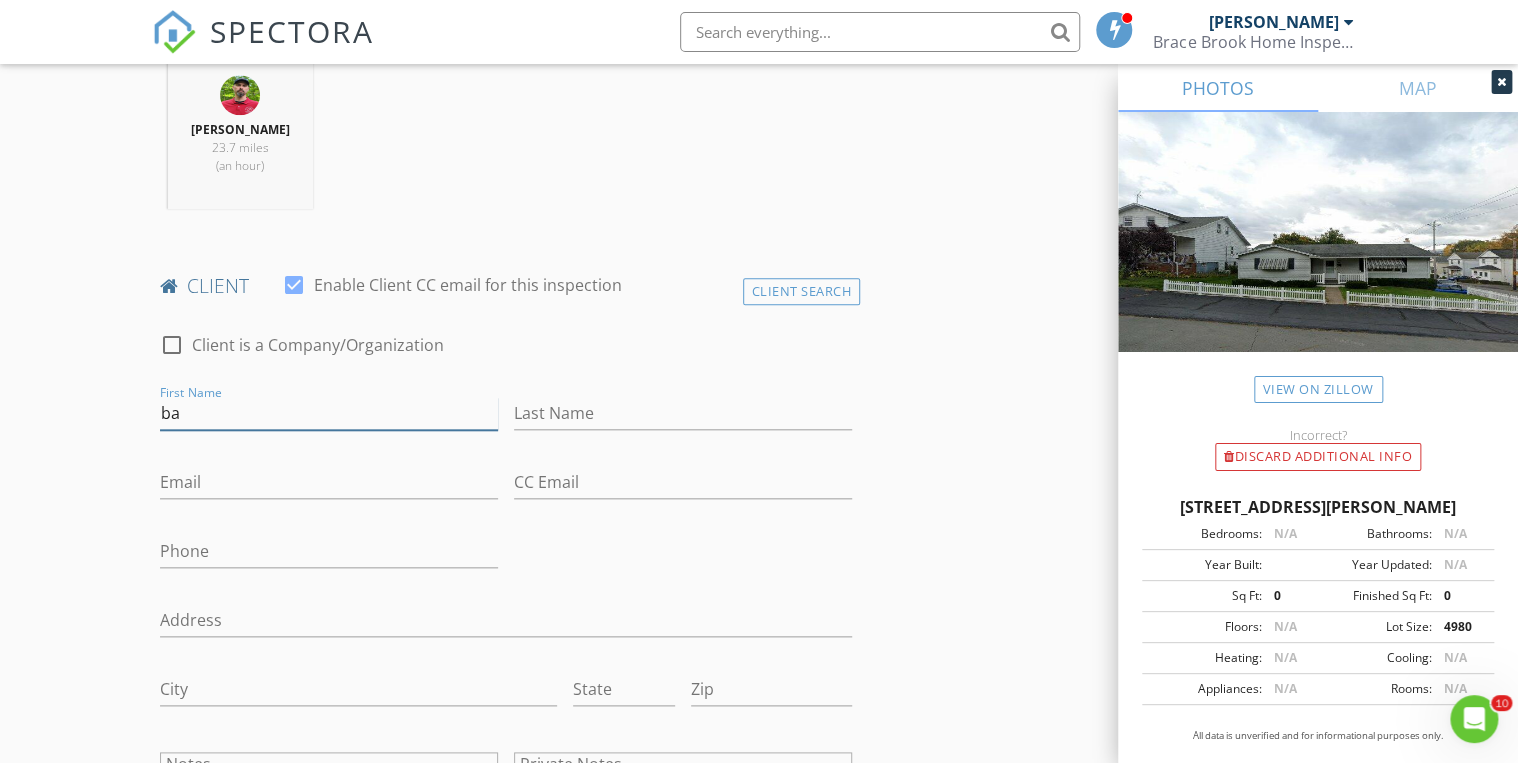 type on "b" 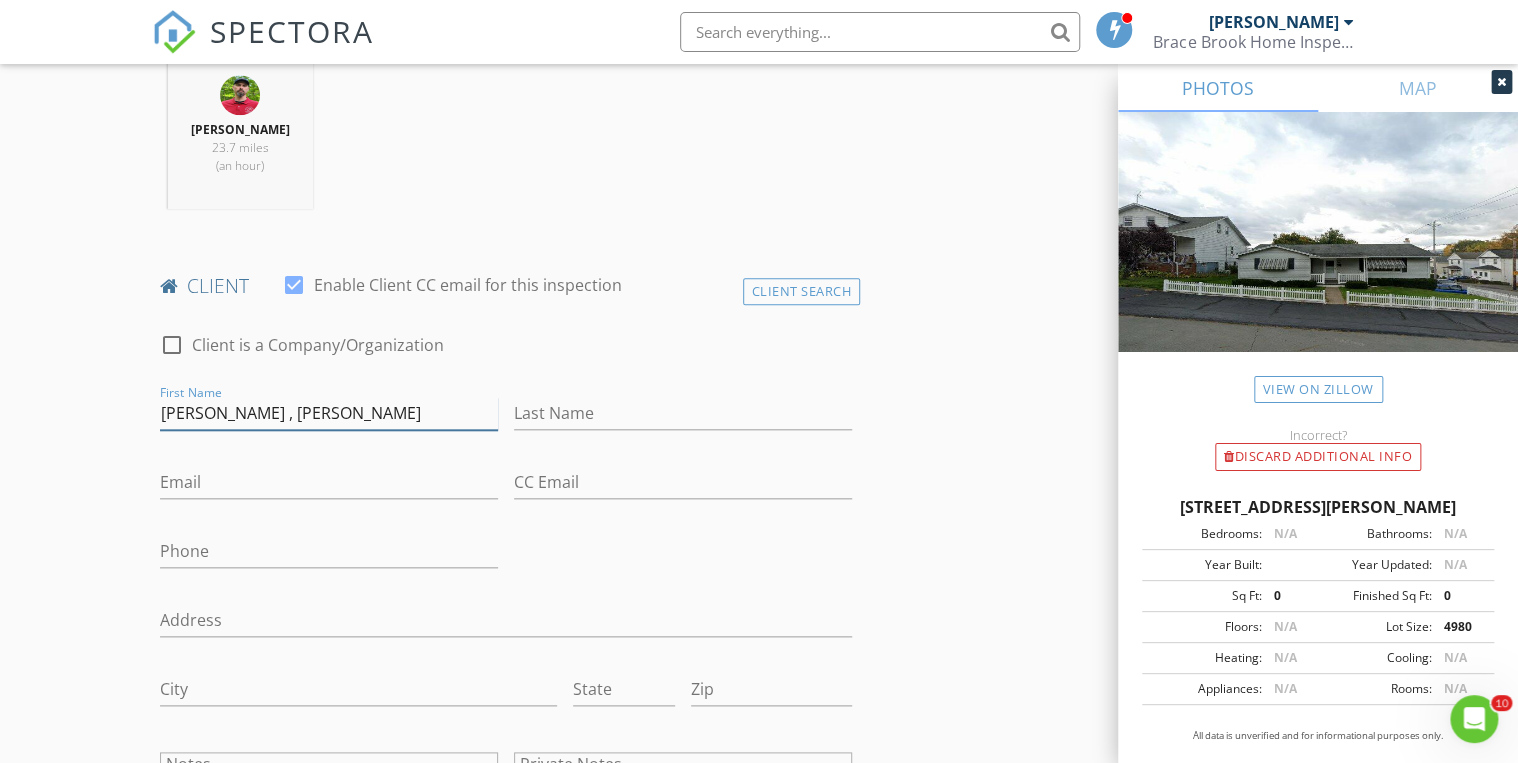 type on "BARBARA , MICHAEL" 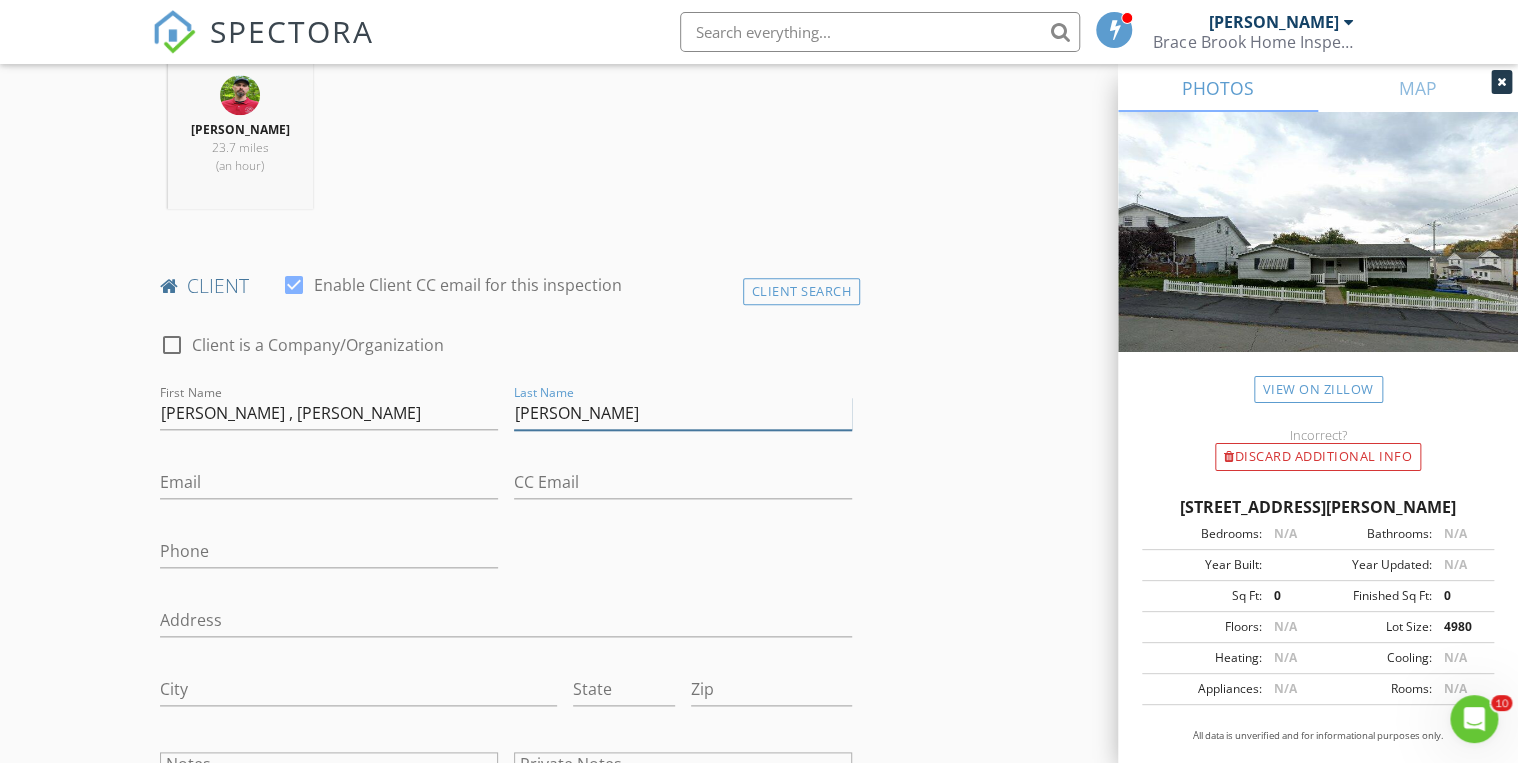 type on "LIUZZO" 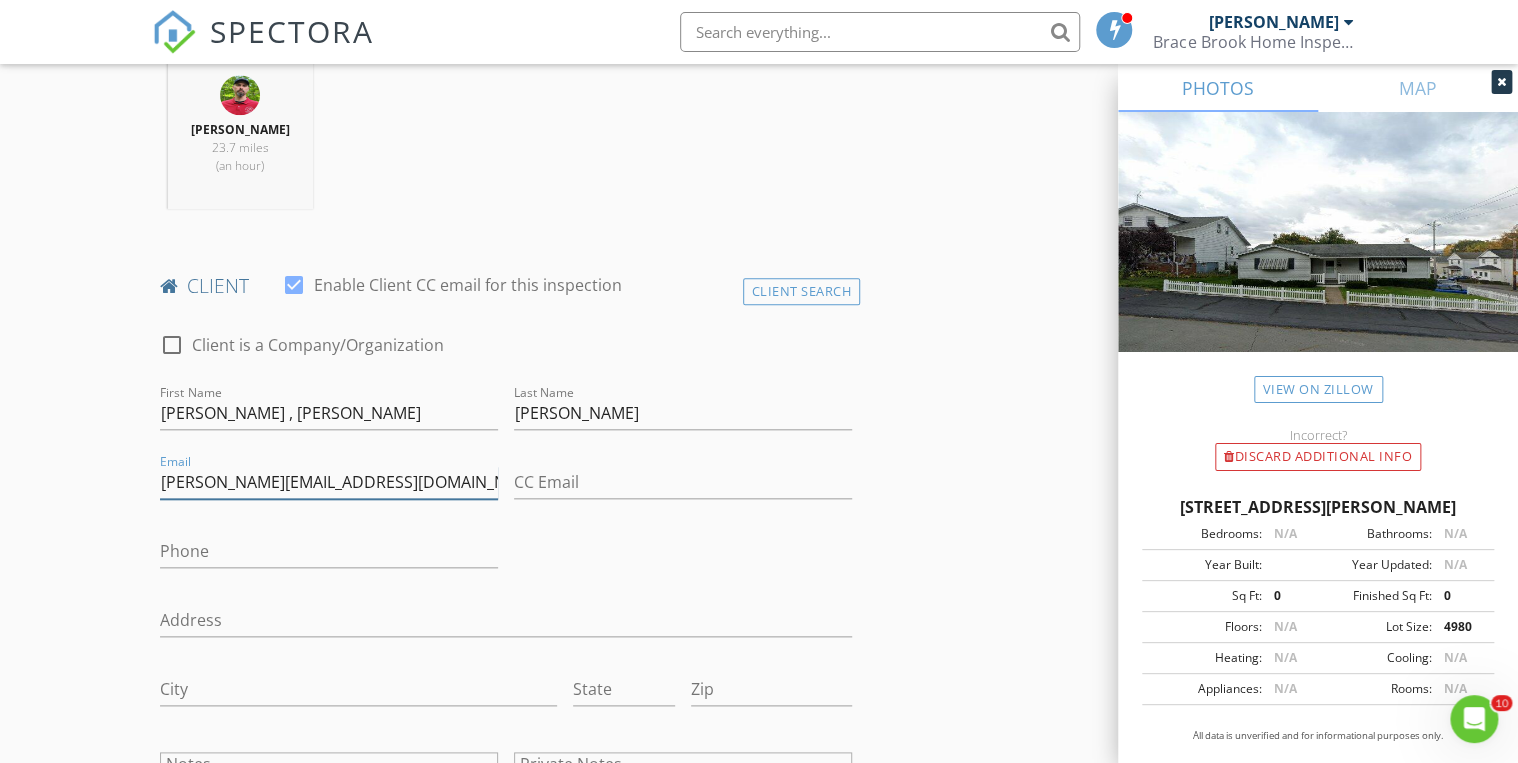 type on "daniel.liuzzo1@gmail.com" 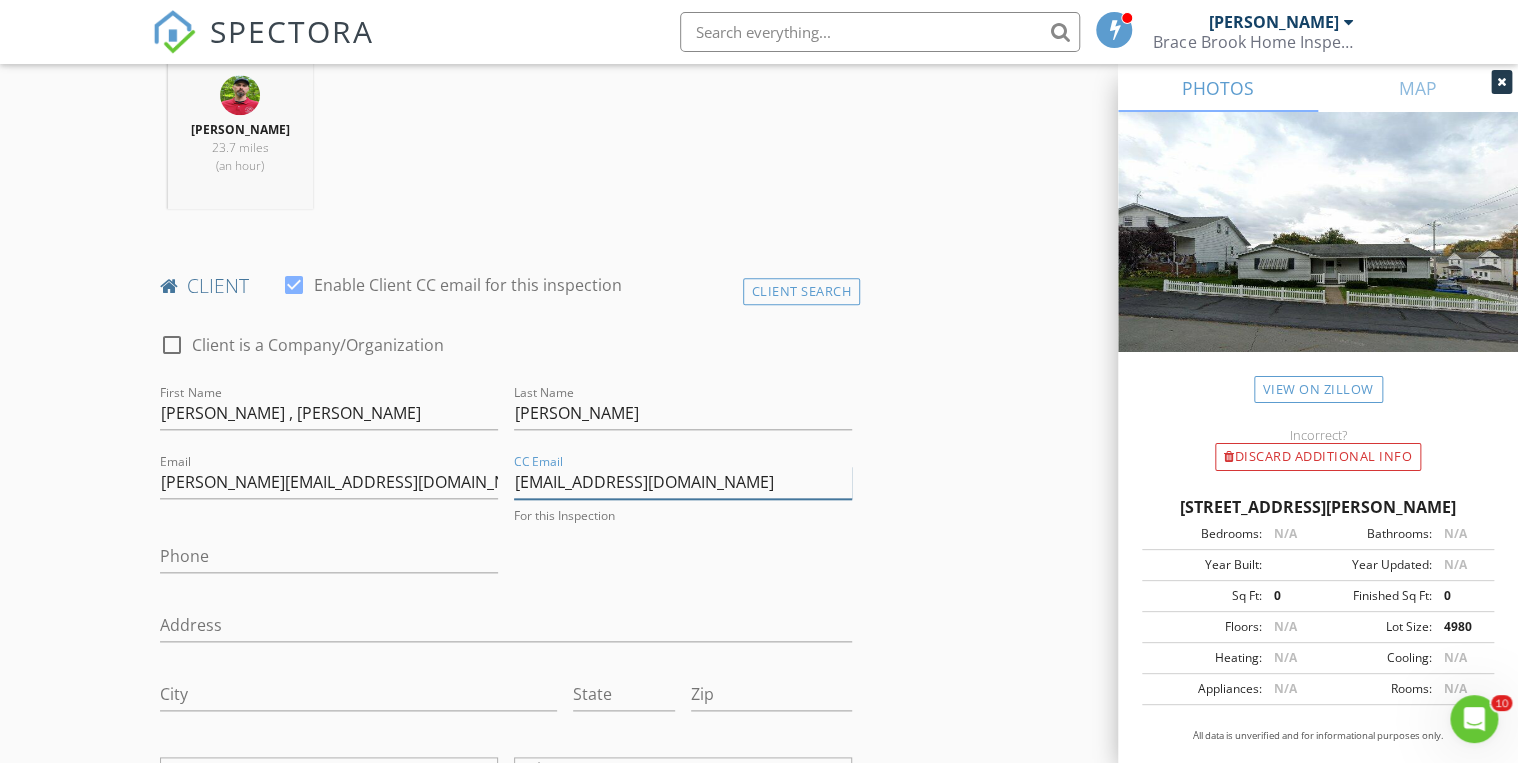 type on "liuzob21@gmail.com" 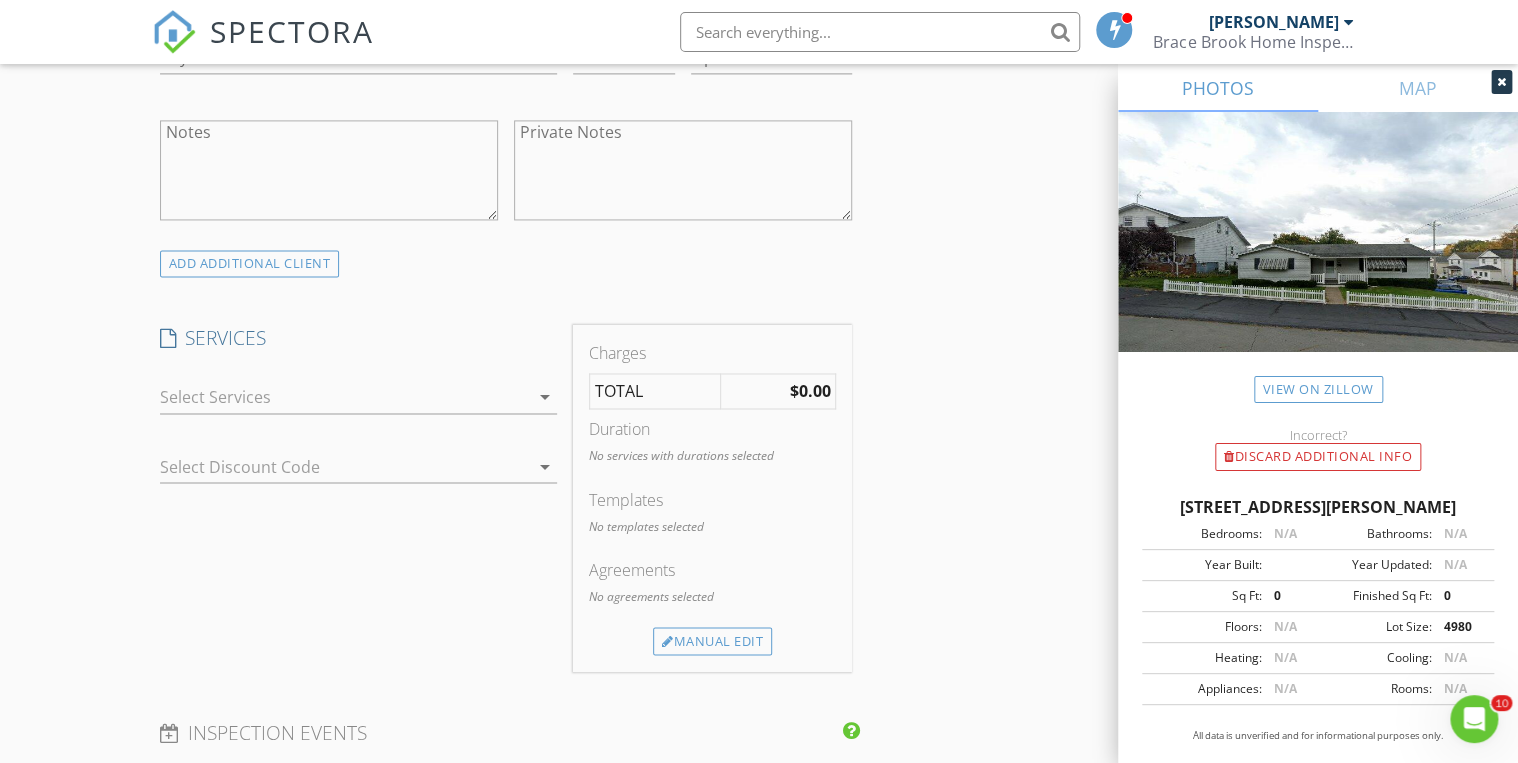 scroll, scrollTop: 1440, scrollLeft: 0, axis: vertical 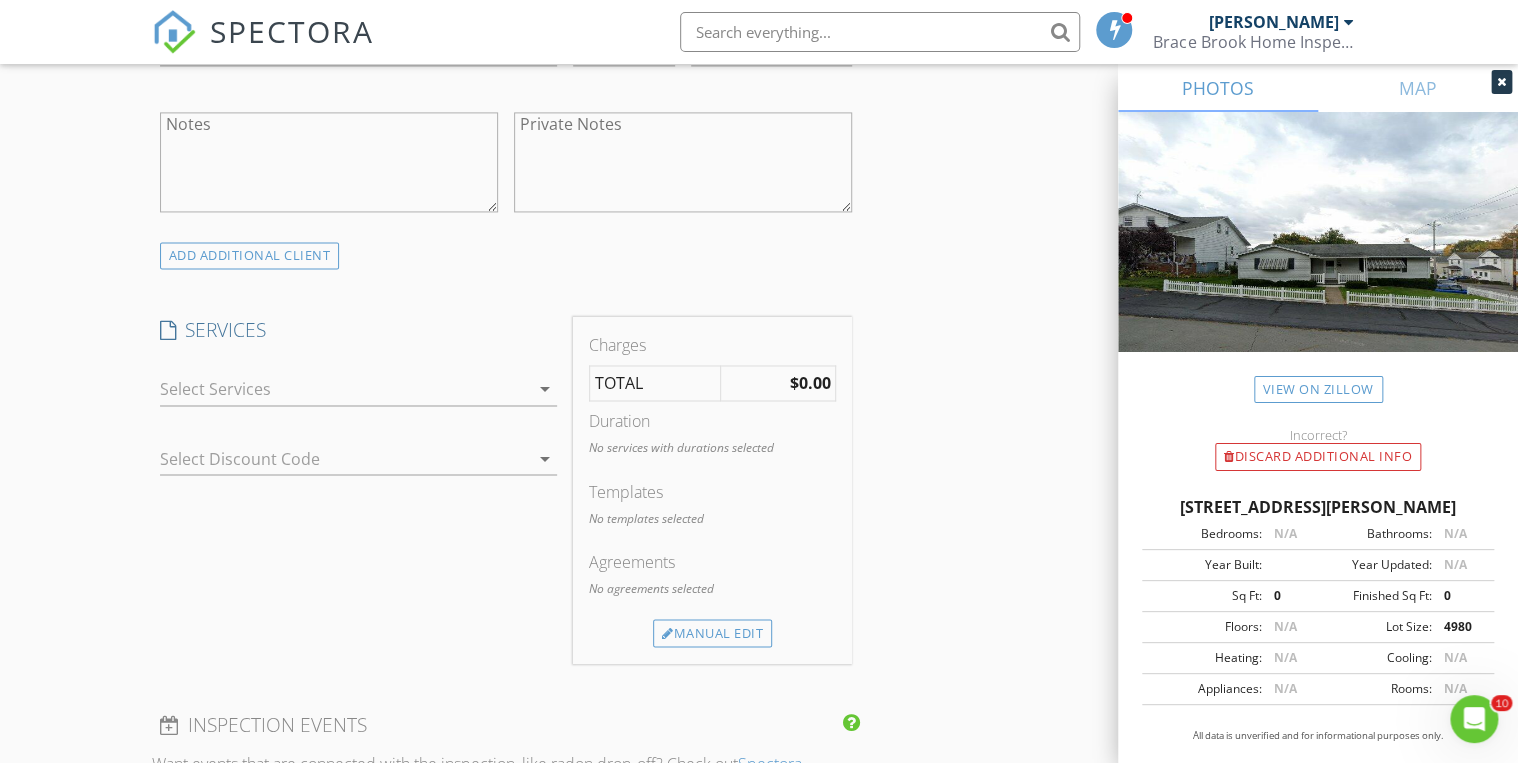 type on "570-906-1364" 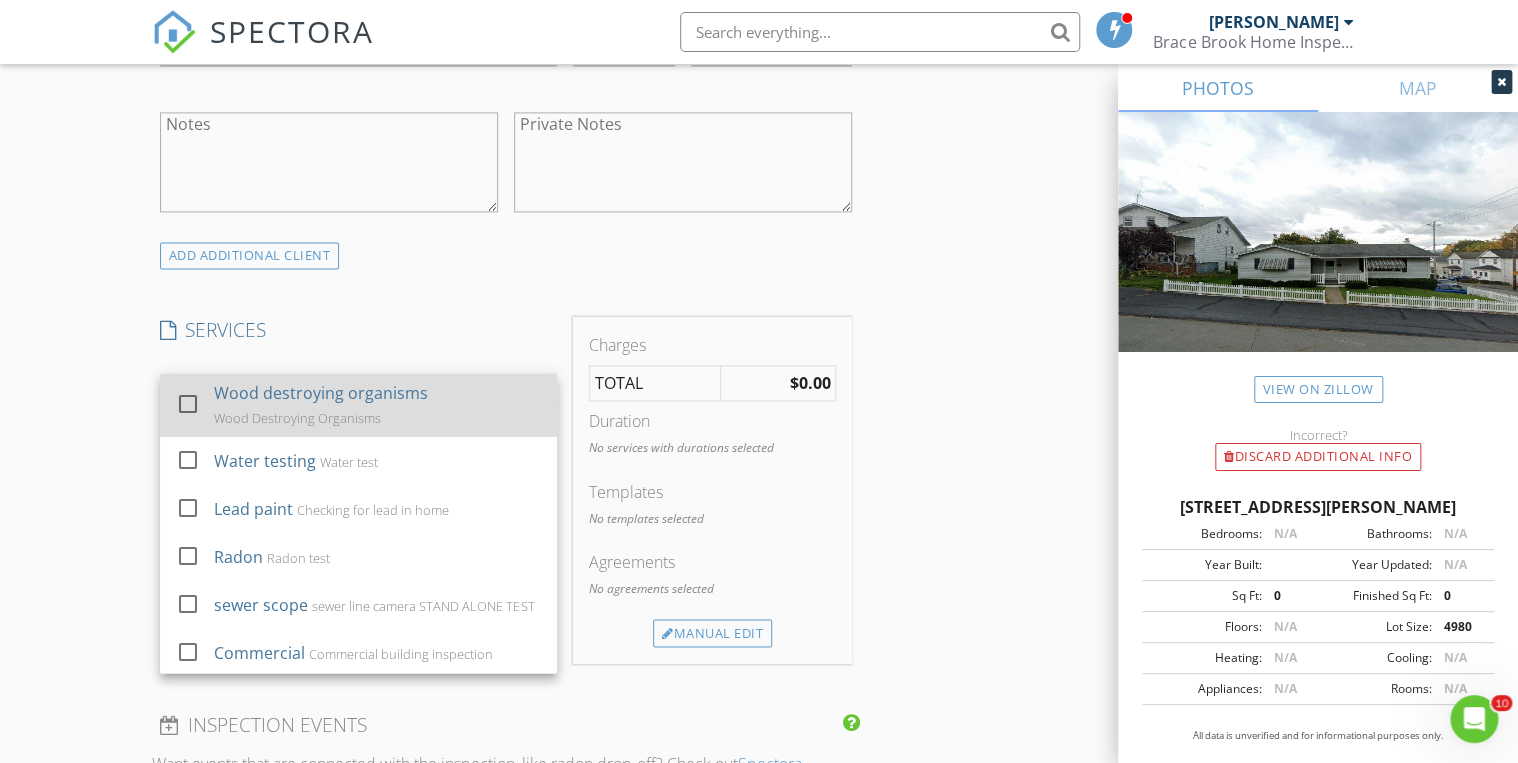 click on "Wood destroying organisms" at bounding box center (321, 393) 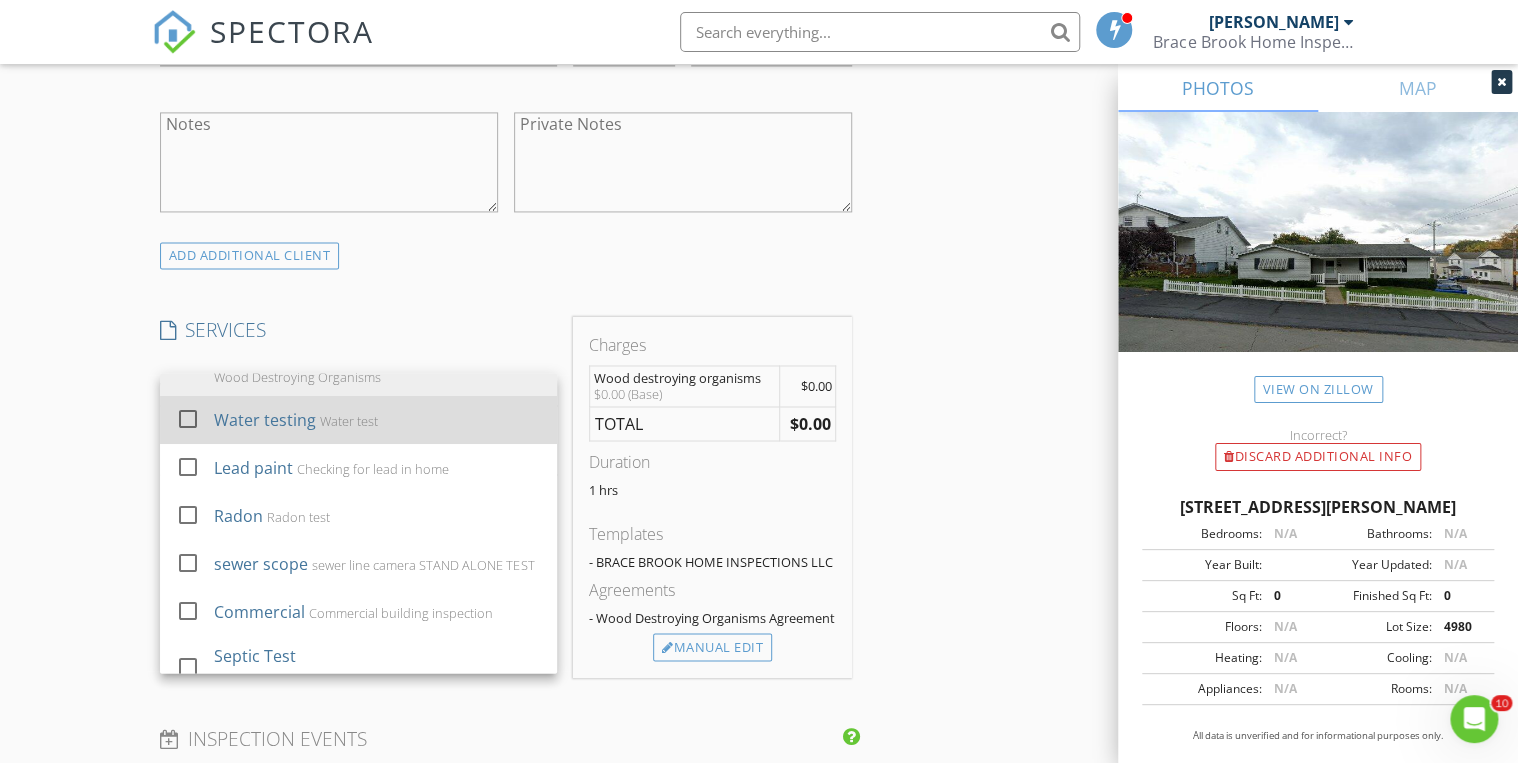 scroll, scrollTop: 80, scrollLeft: 0, axis: vertical 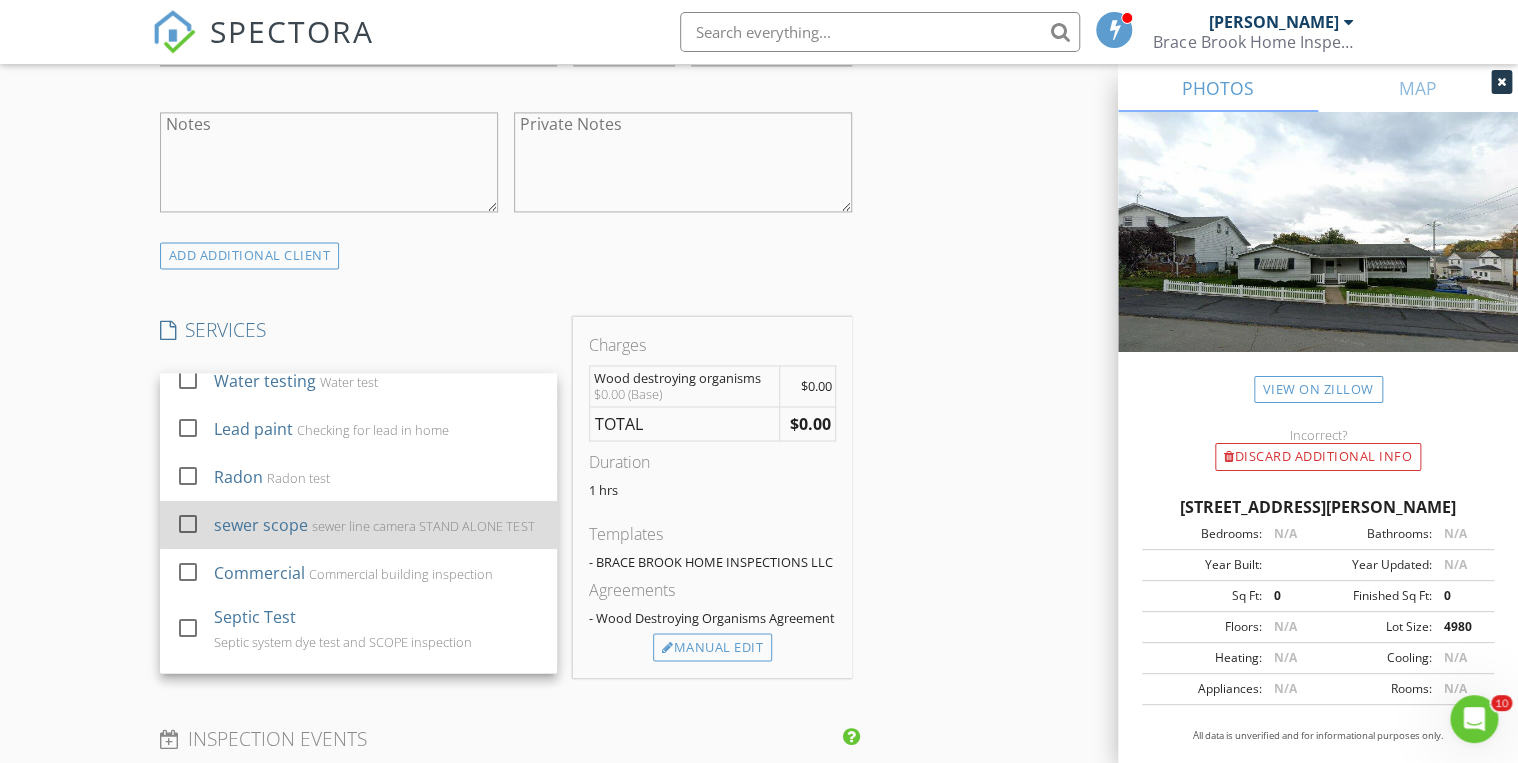 click on "sewer scope   sewer line camera STAND ALONE TEST" at bounding box center [377, 525] 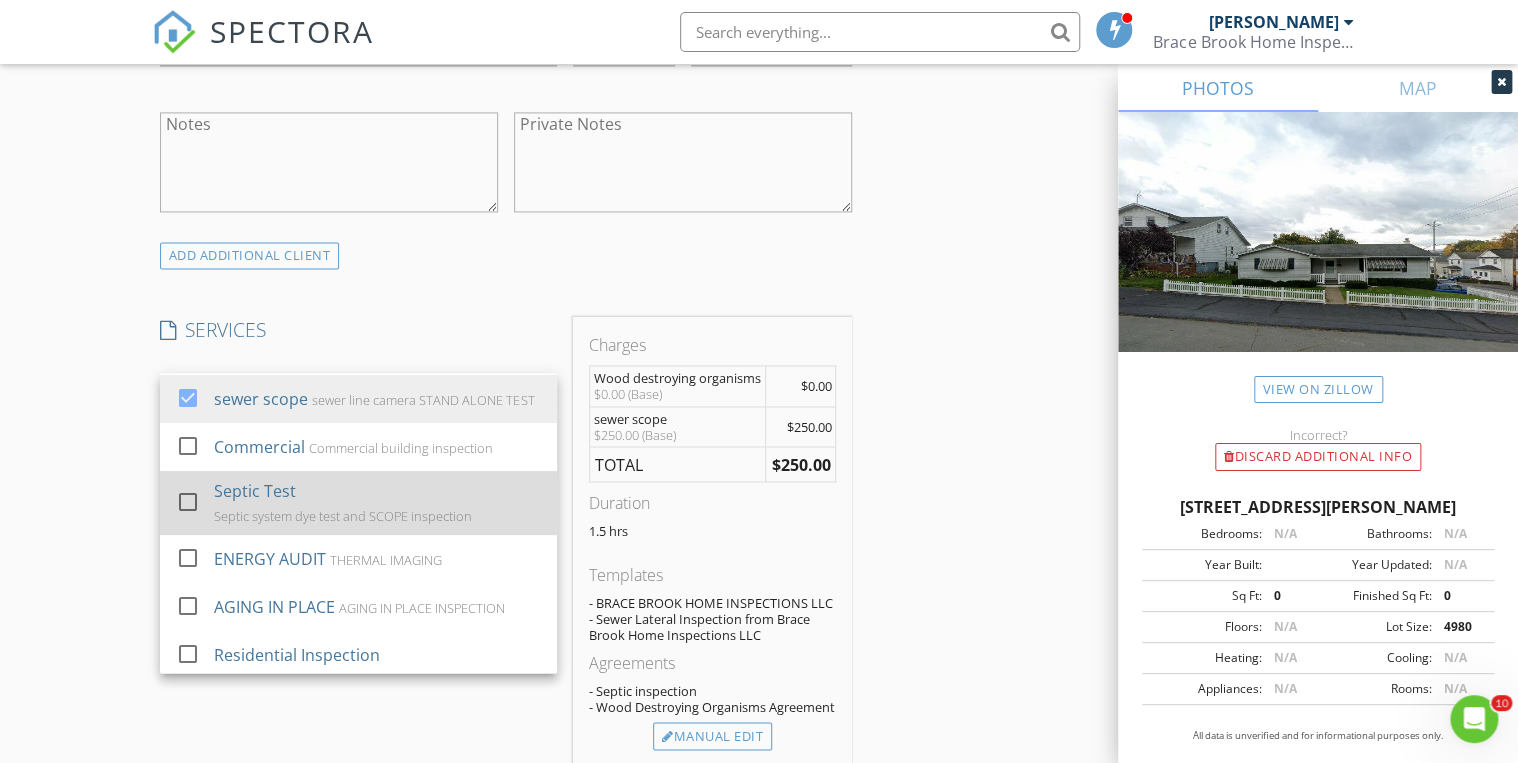 scroll, scrollTop: 228, scrollLeft: 0, axis: vertical 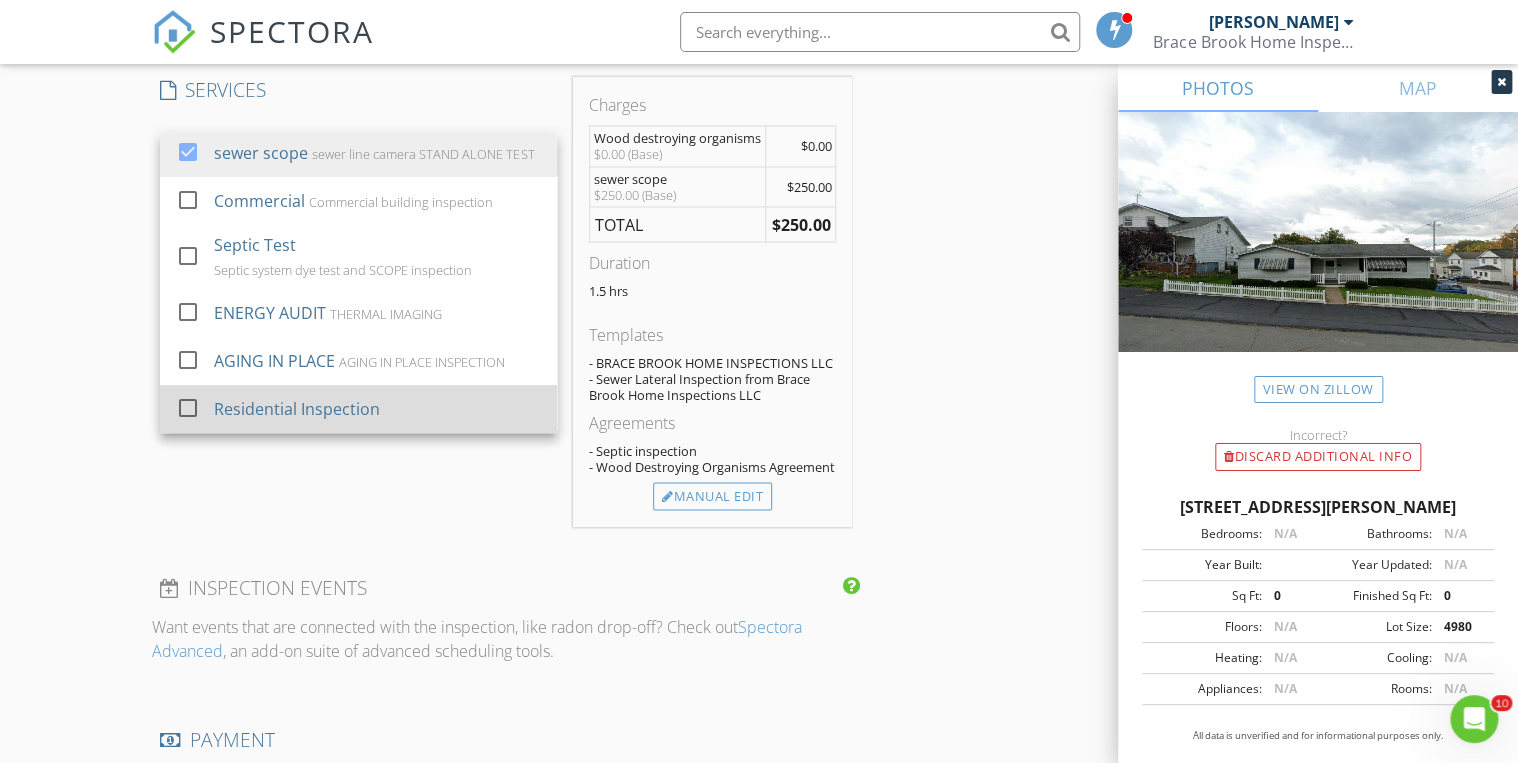 click on "Residential Inspection" at bounding box center [297, 409] 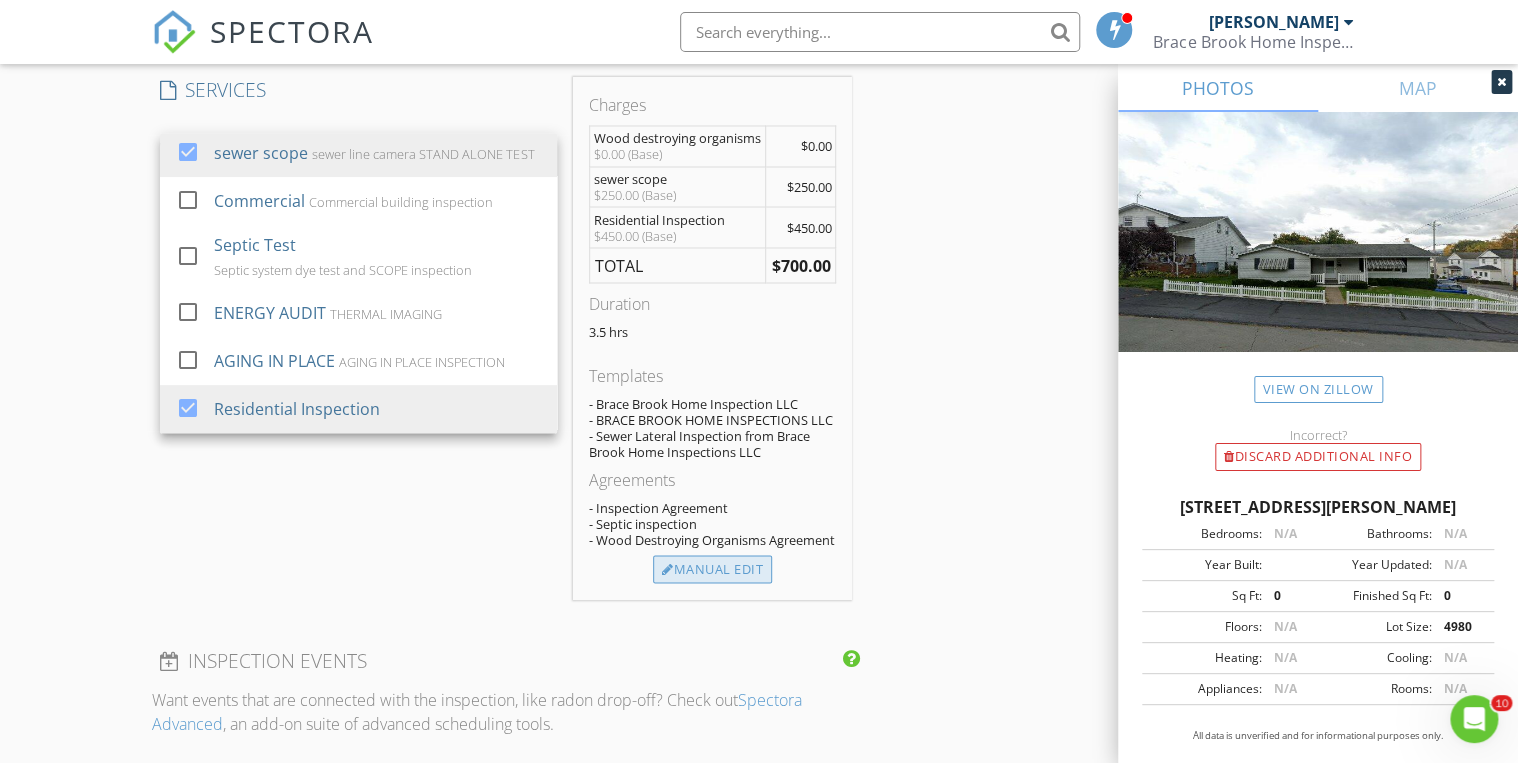 click on "Manual Edit" at bounding box center (712, 569) 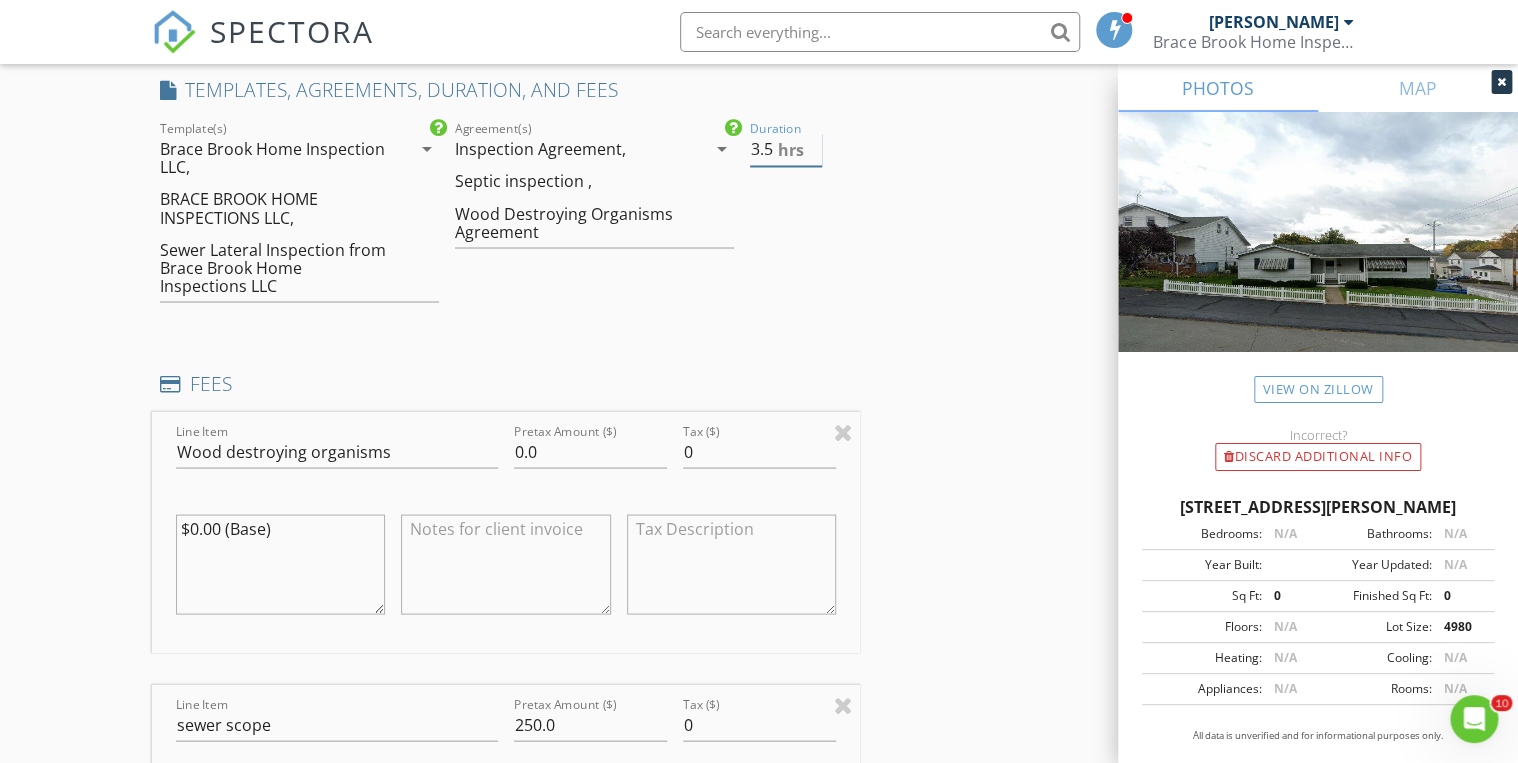 drag, startPoint x: 772, startPoint y: 147, endPoint x: 697, endPoint y: 148, distance: 75.00667 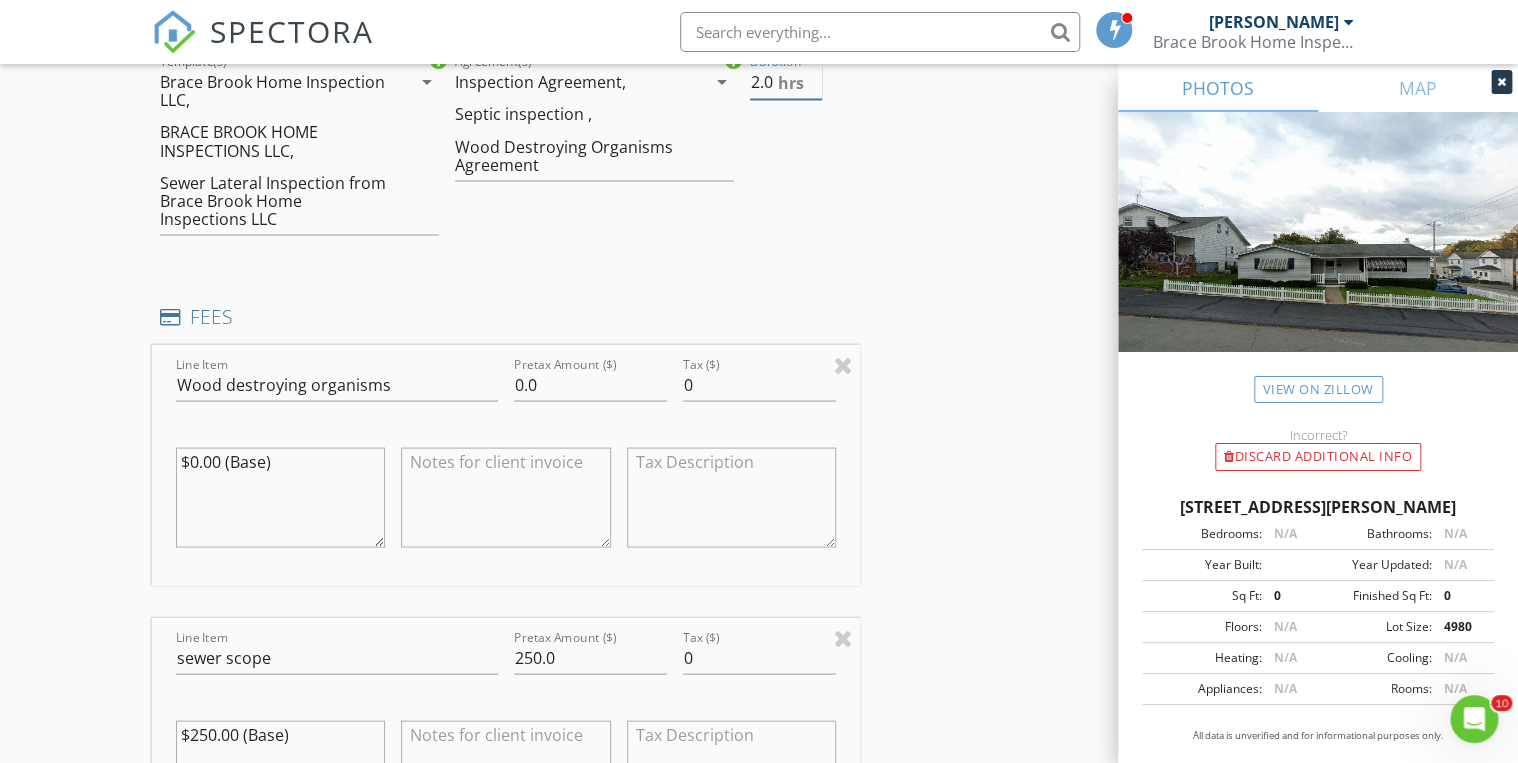 scroll, scrollTop: 1840, scrollLeft: 0, axis: vertical 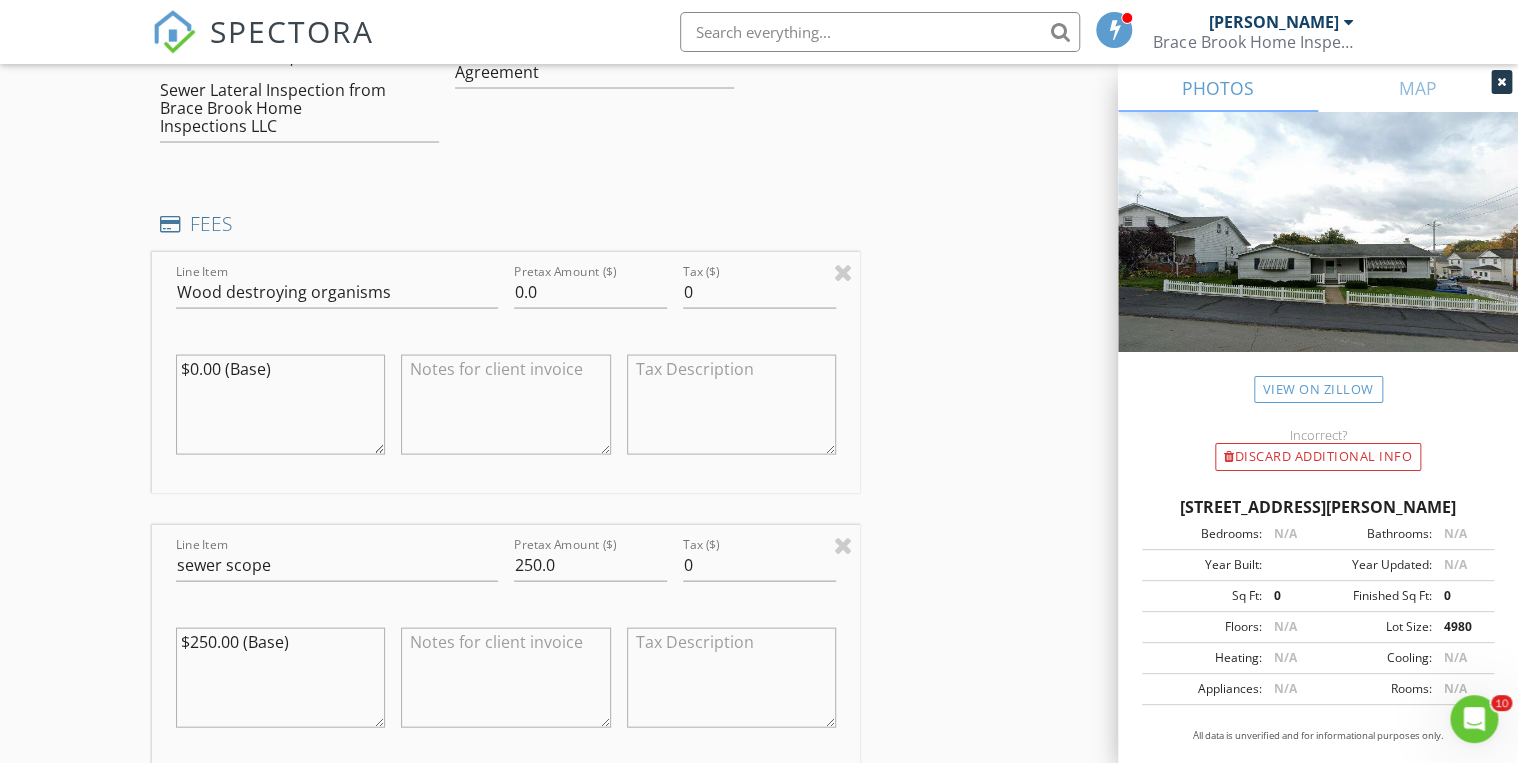type on "2.0" 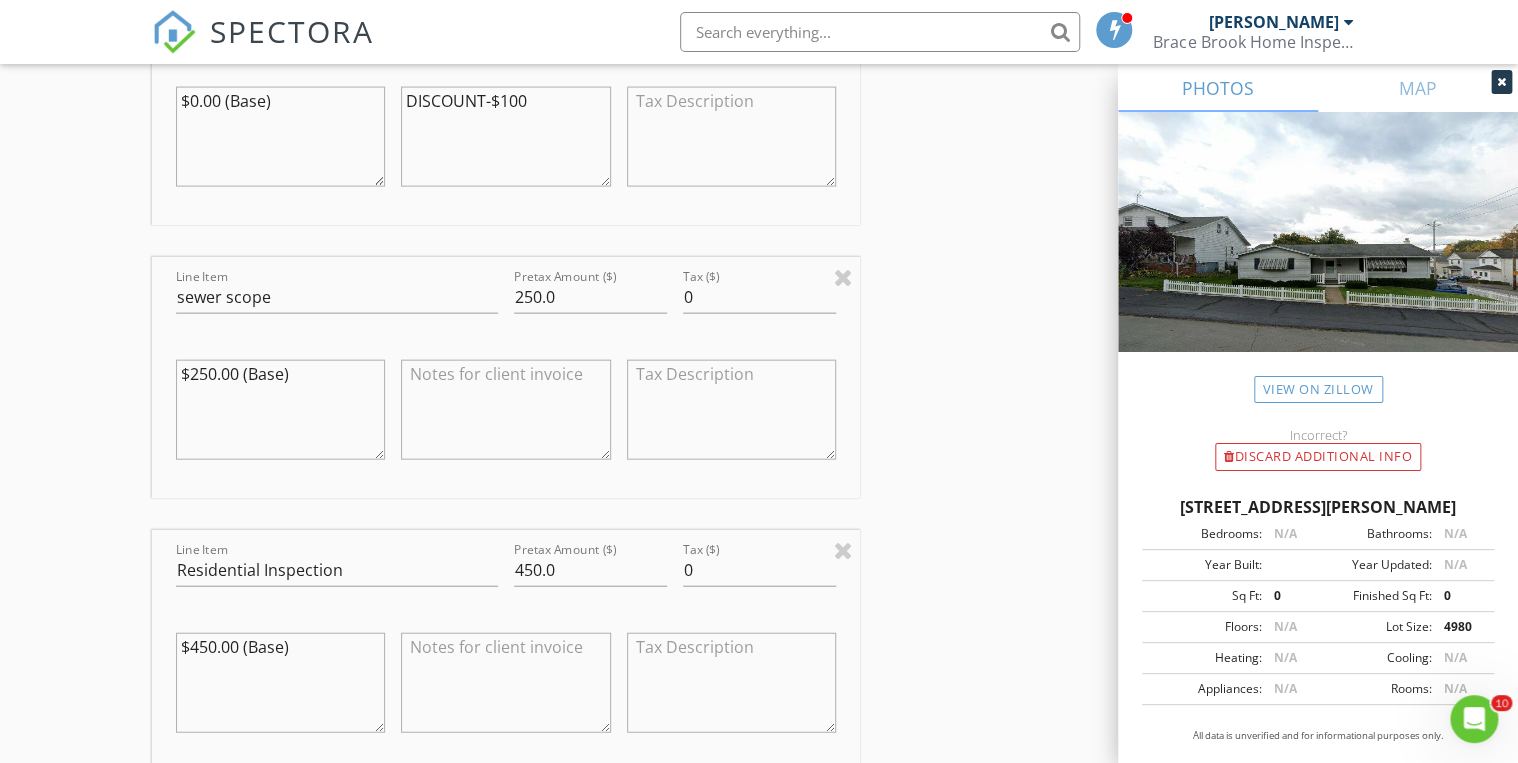 scroll, scrollTop: 2160, scrollLeft: 0, axis: vertical 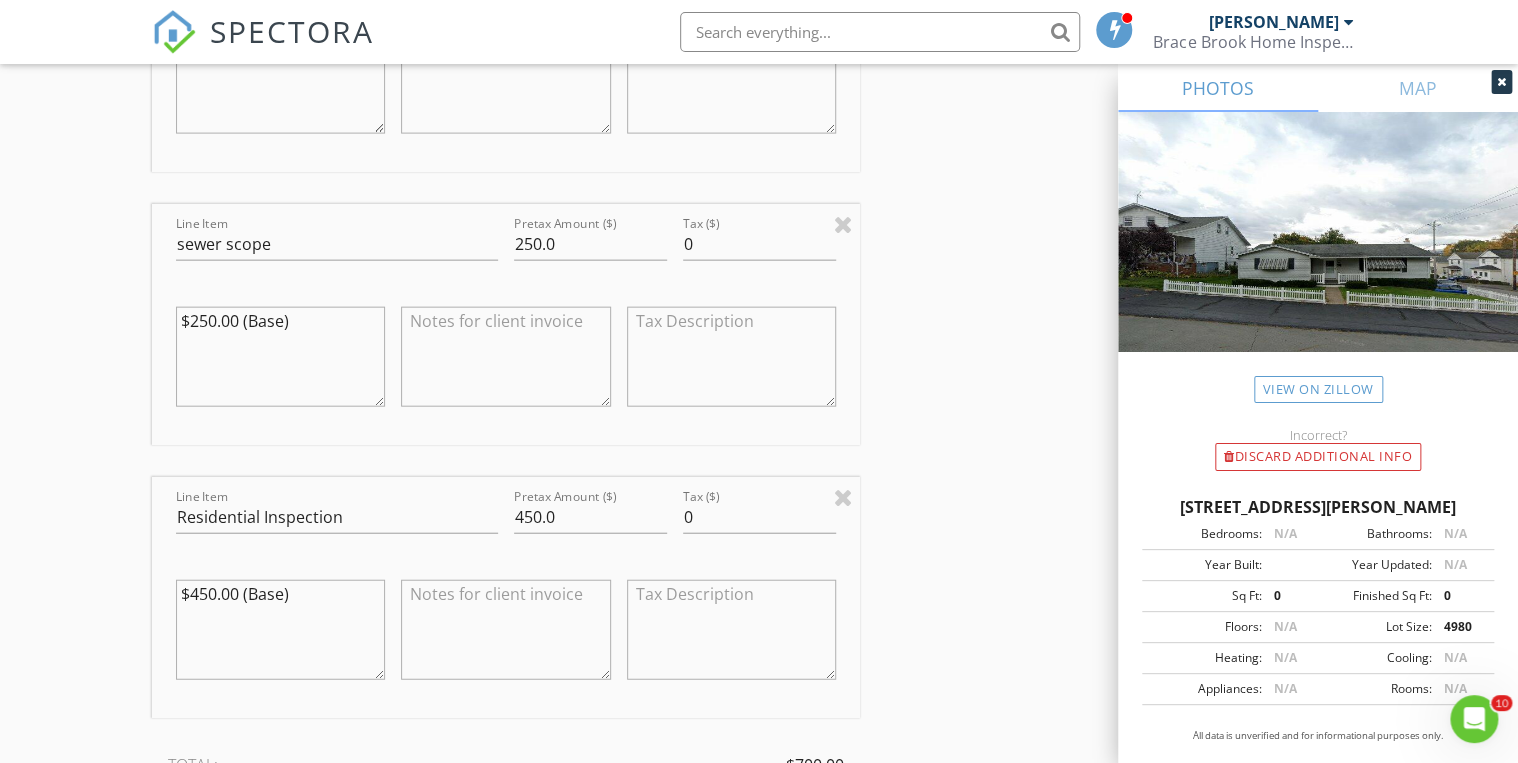 type on "DISCOUNT-$100" 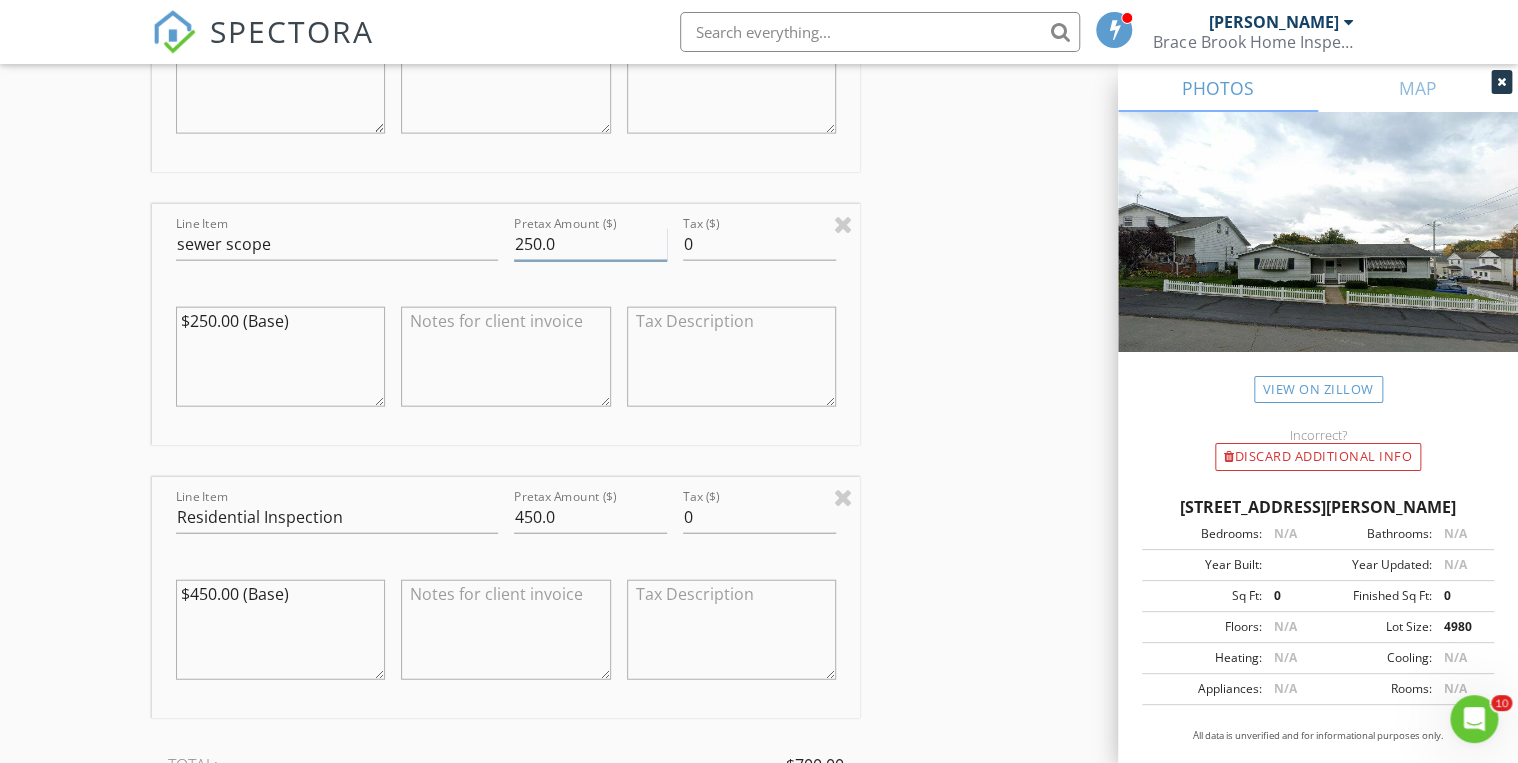 click on "250.0" at bounding box center (590, 244) 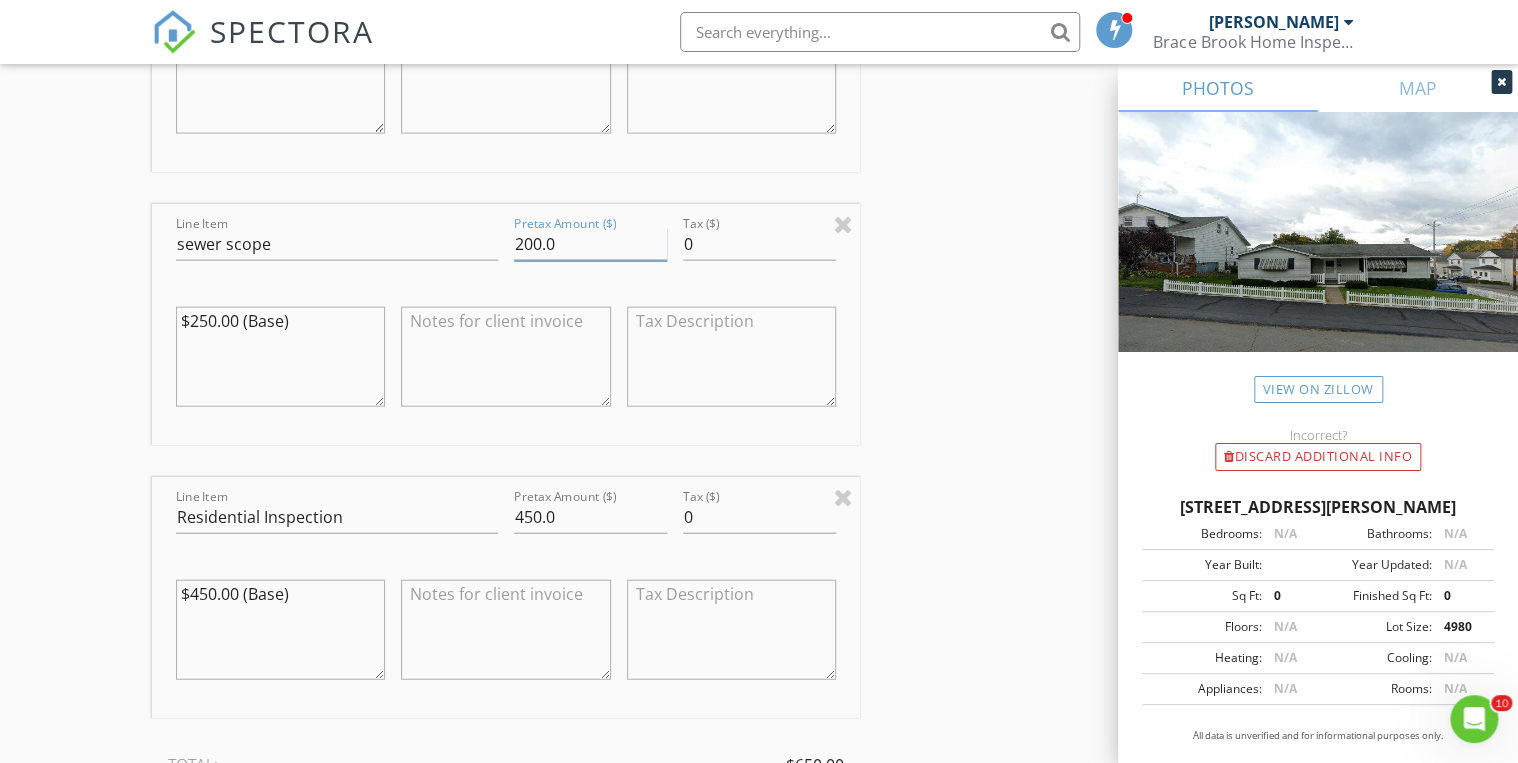 type on "200.0" 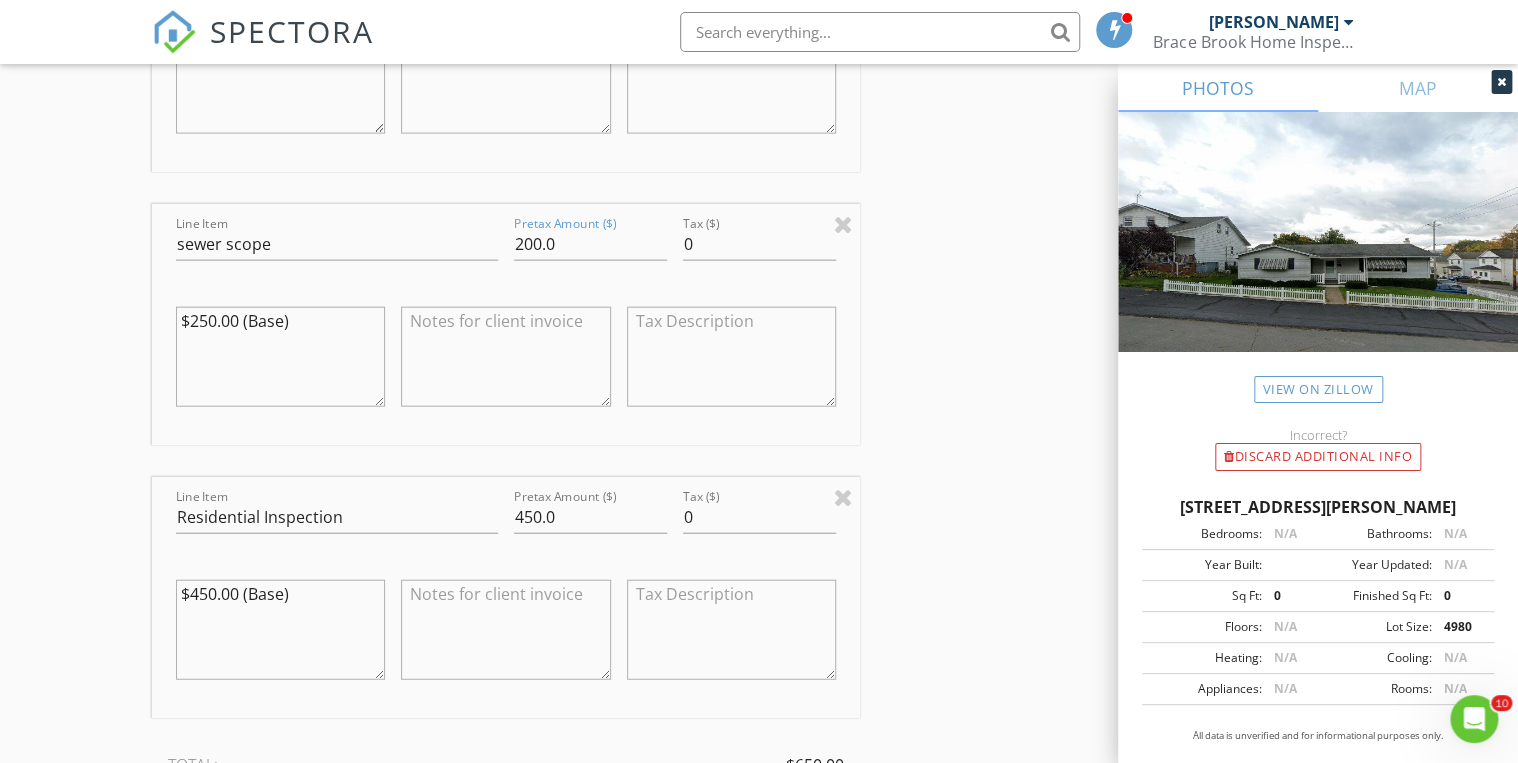 click at bounding box center [505, 357] 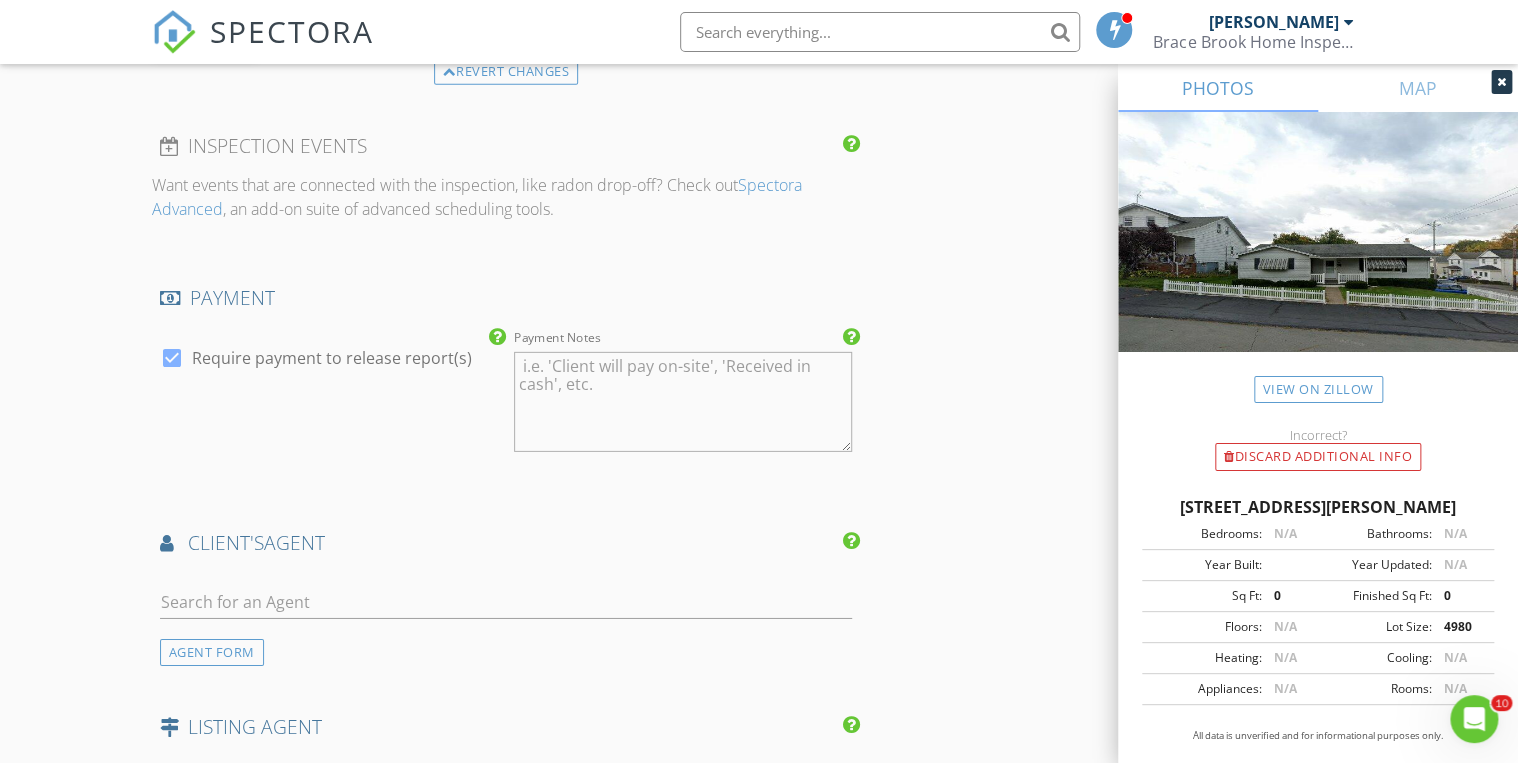 scroll, scrollTop: 3120, scrollLeft: 0, axis: vertical 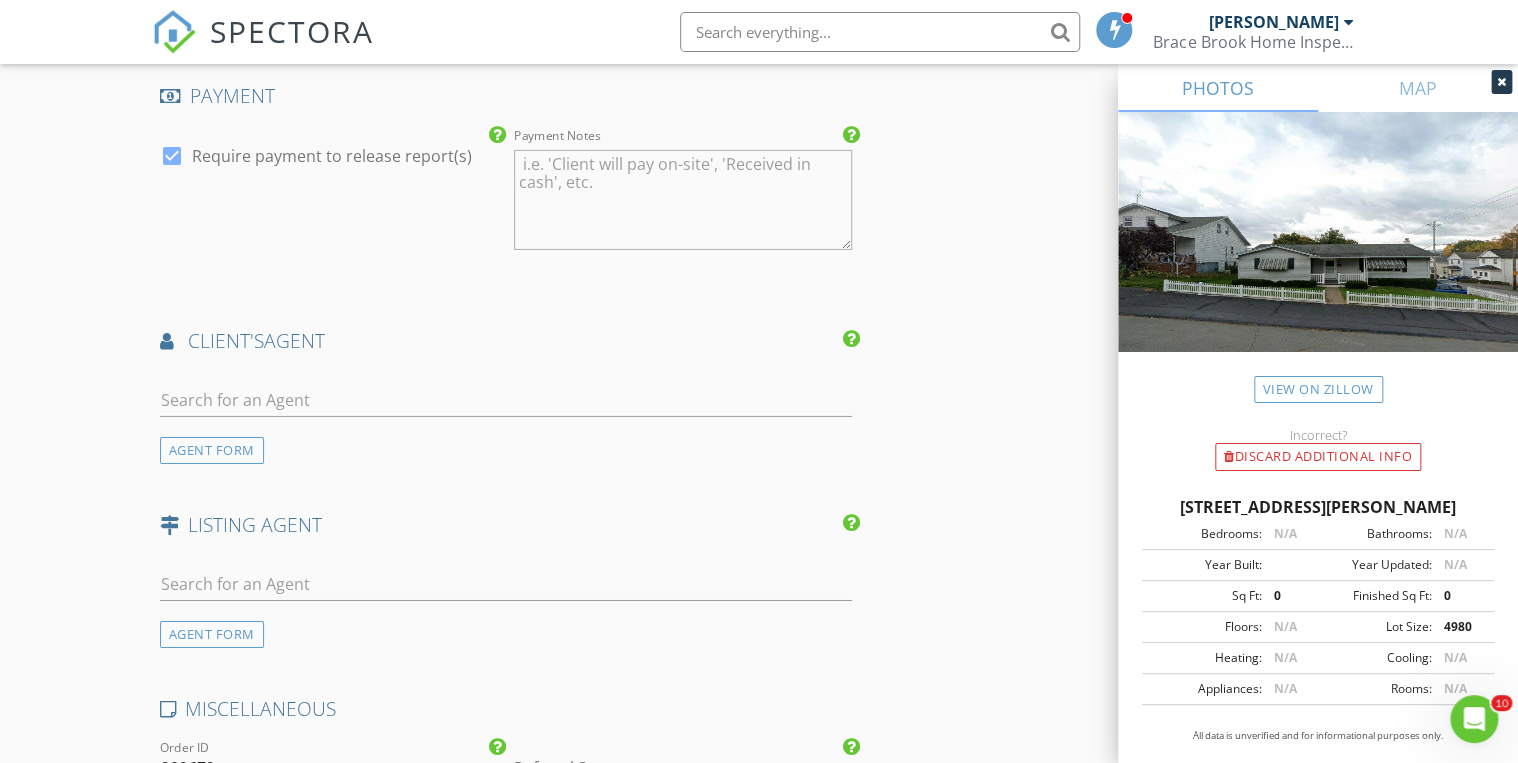 type on "DISCOUNT-$50" 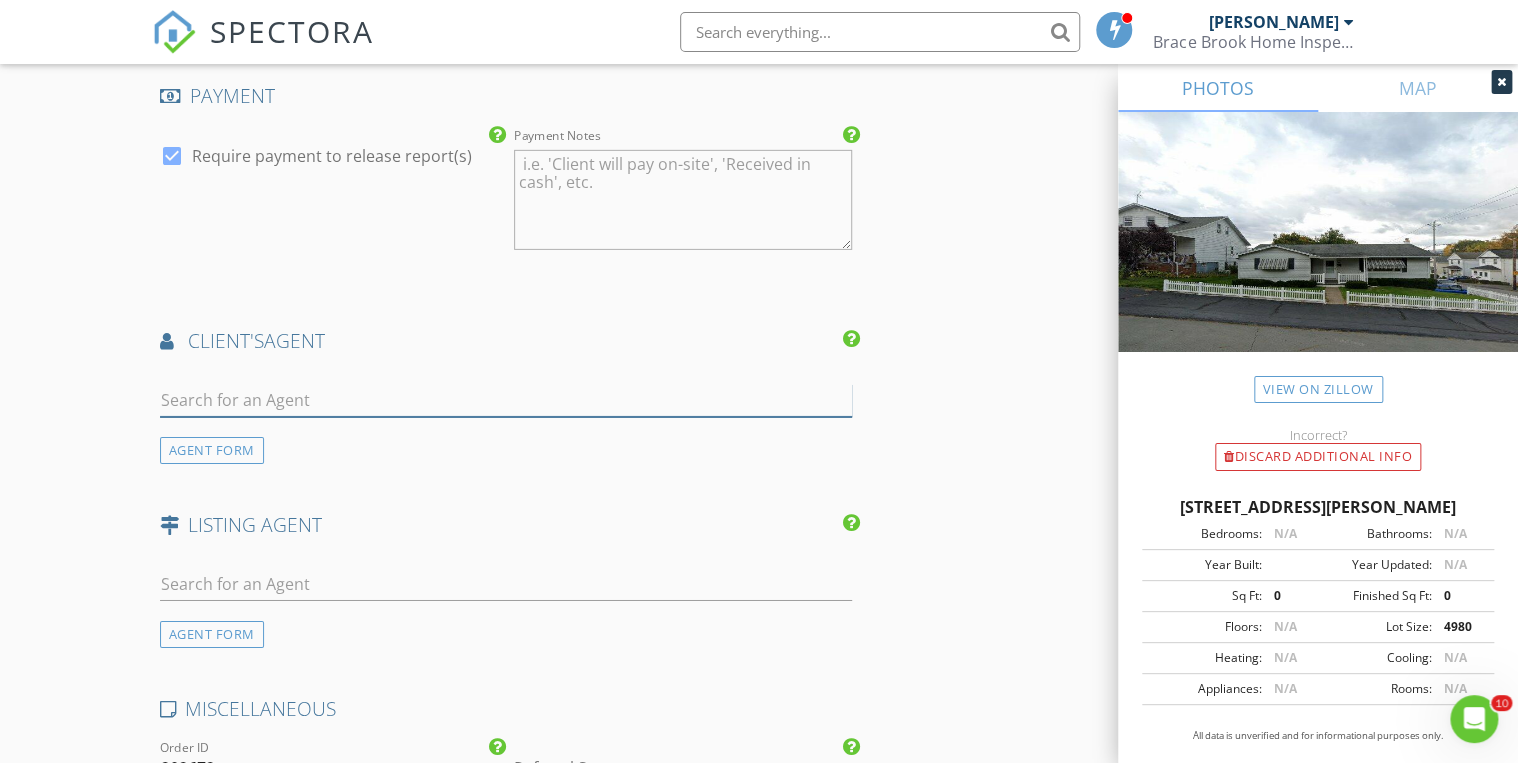 click at bounding box center [506, 400] 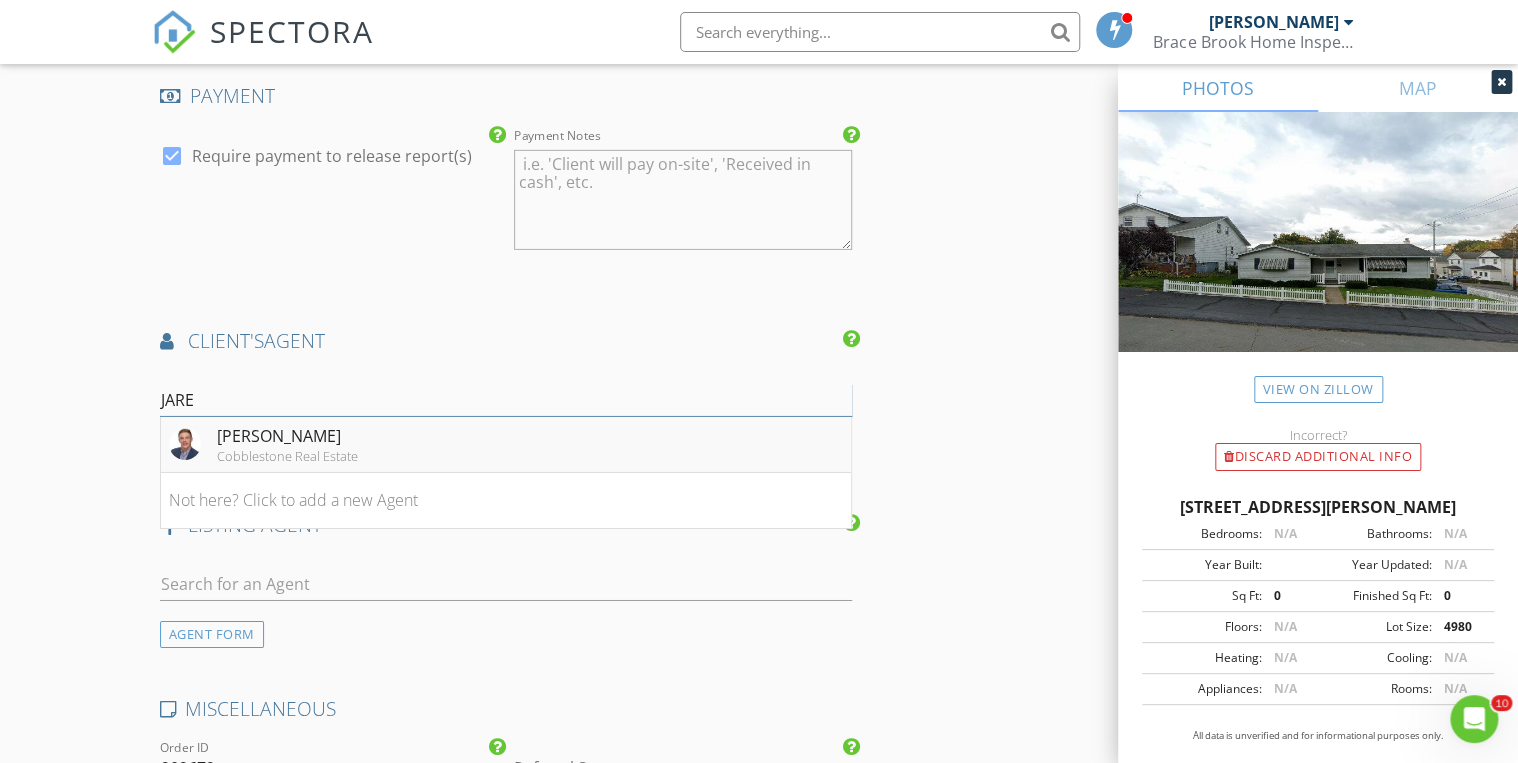 type on "JARE" 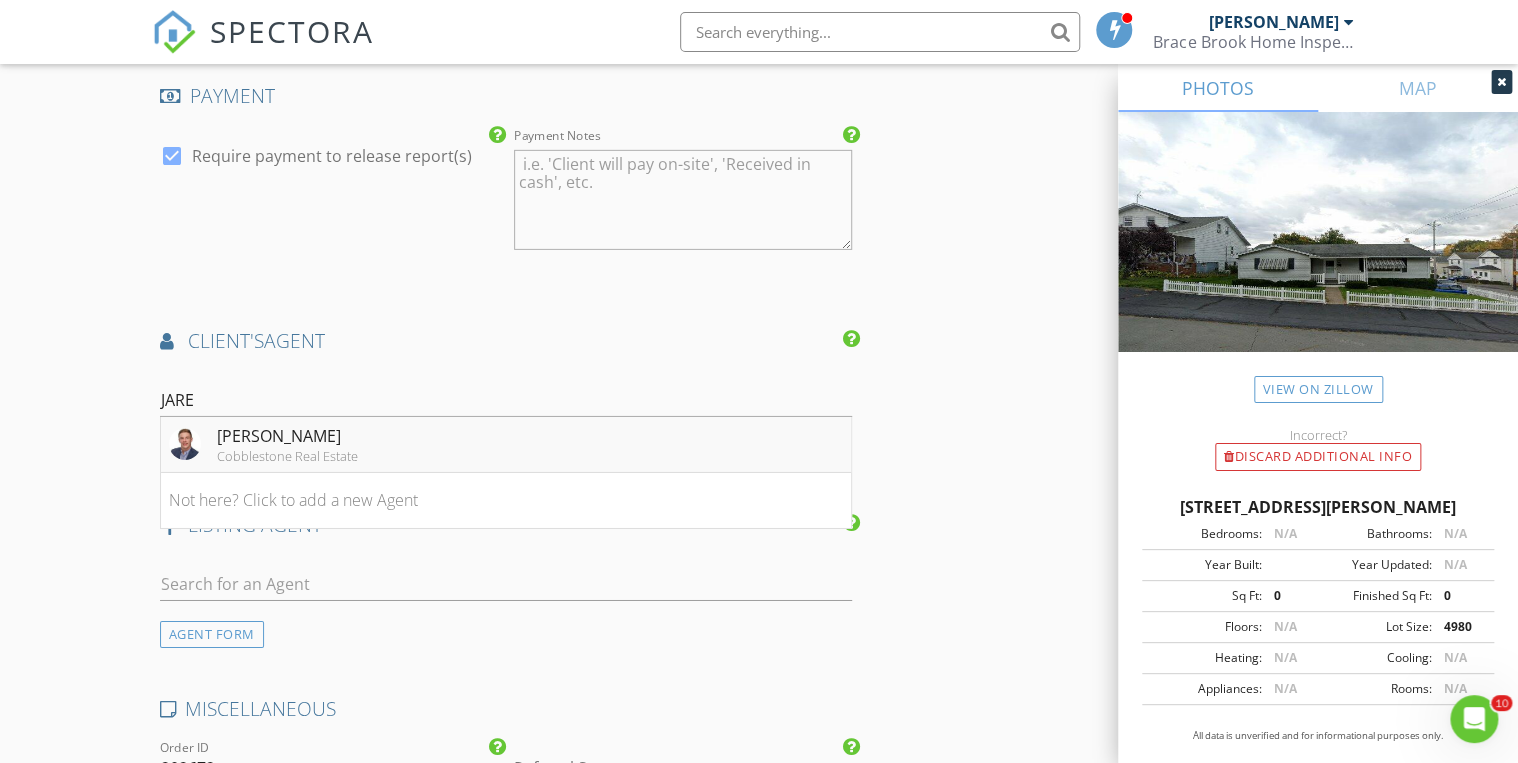 click on "[PERSON_NAME]" at bounding box center (287, 436) 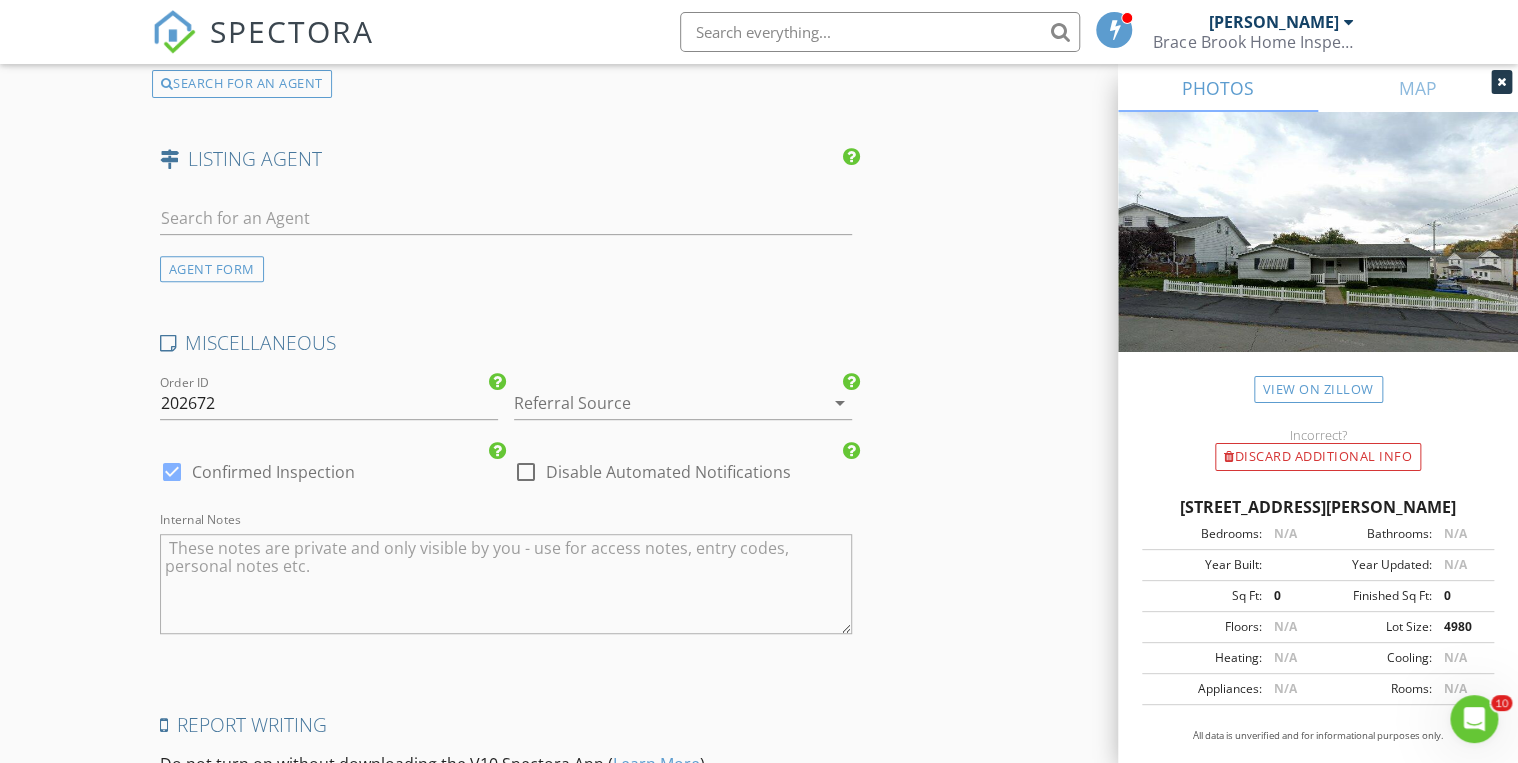 scroll, scrollTop: 4080, scrollLeft: 0, axis: vertical 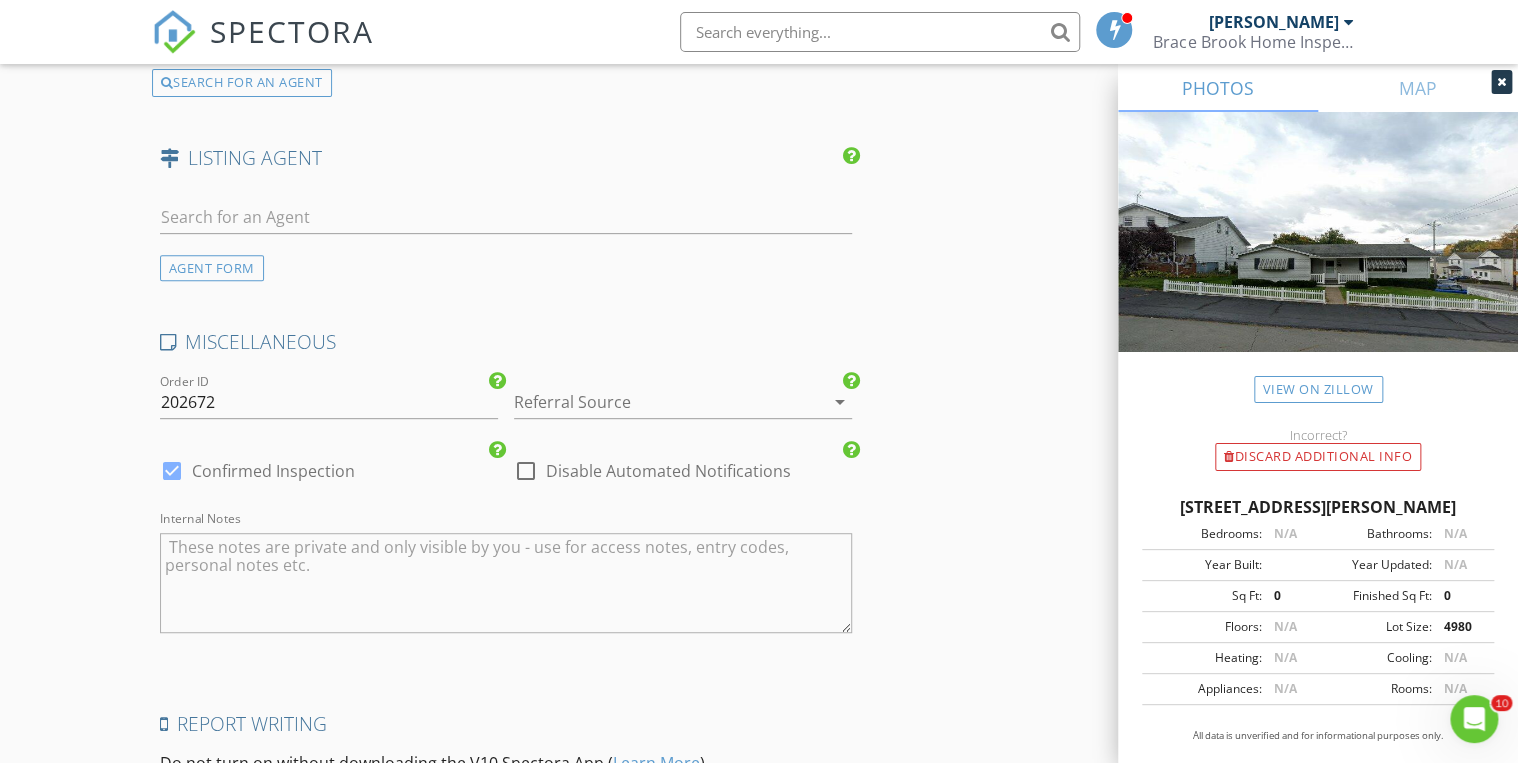 click at bounding box center [655, 402] 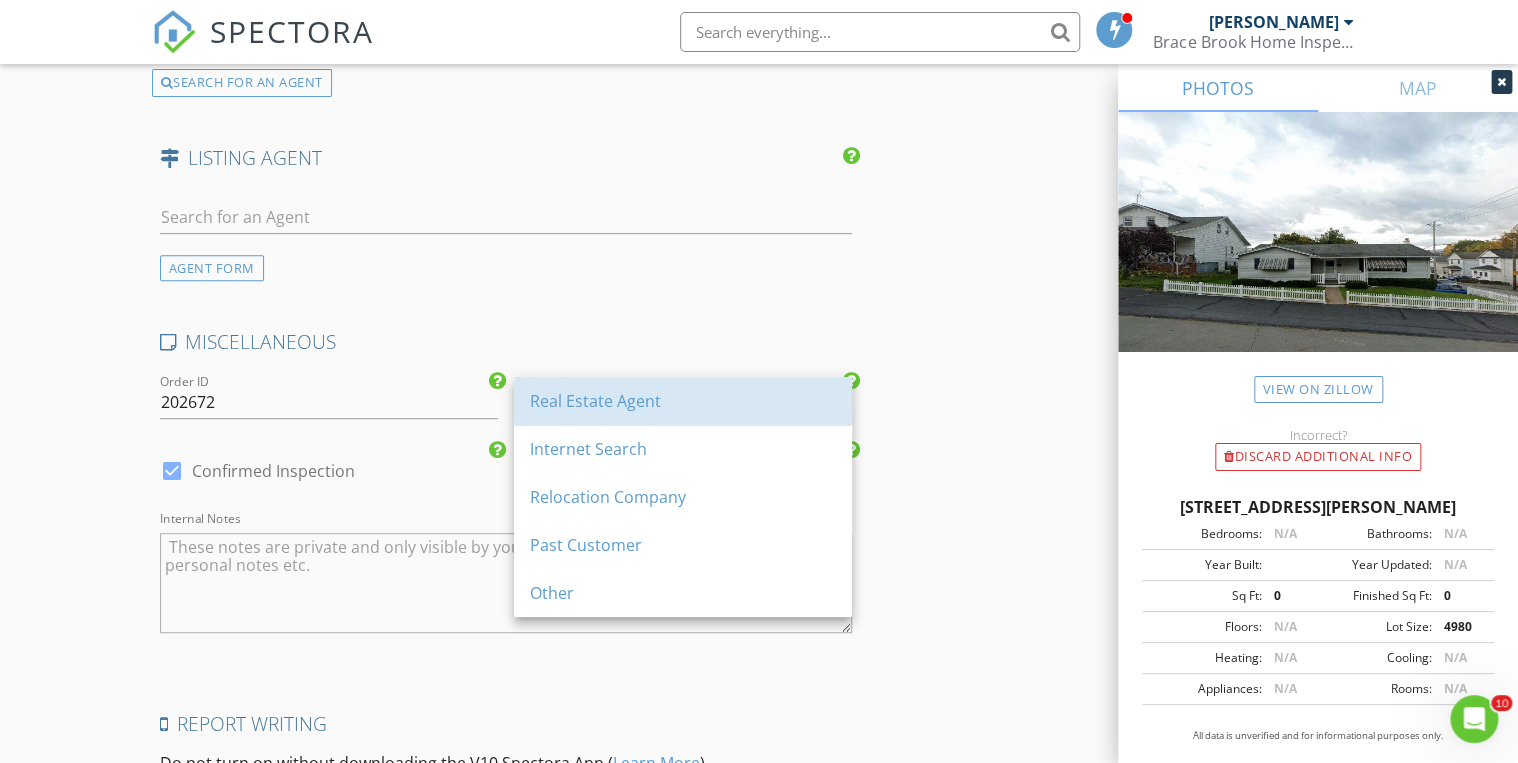 click on "Real Estate Agent" at bounding box center [683, 401] 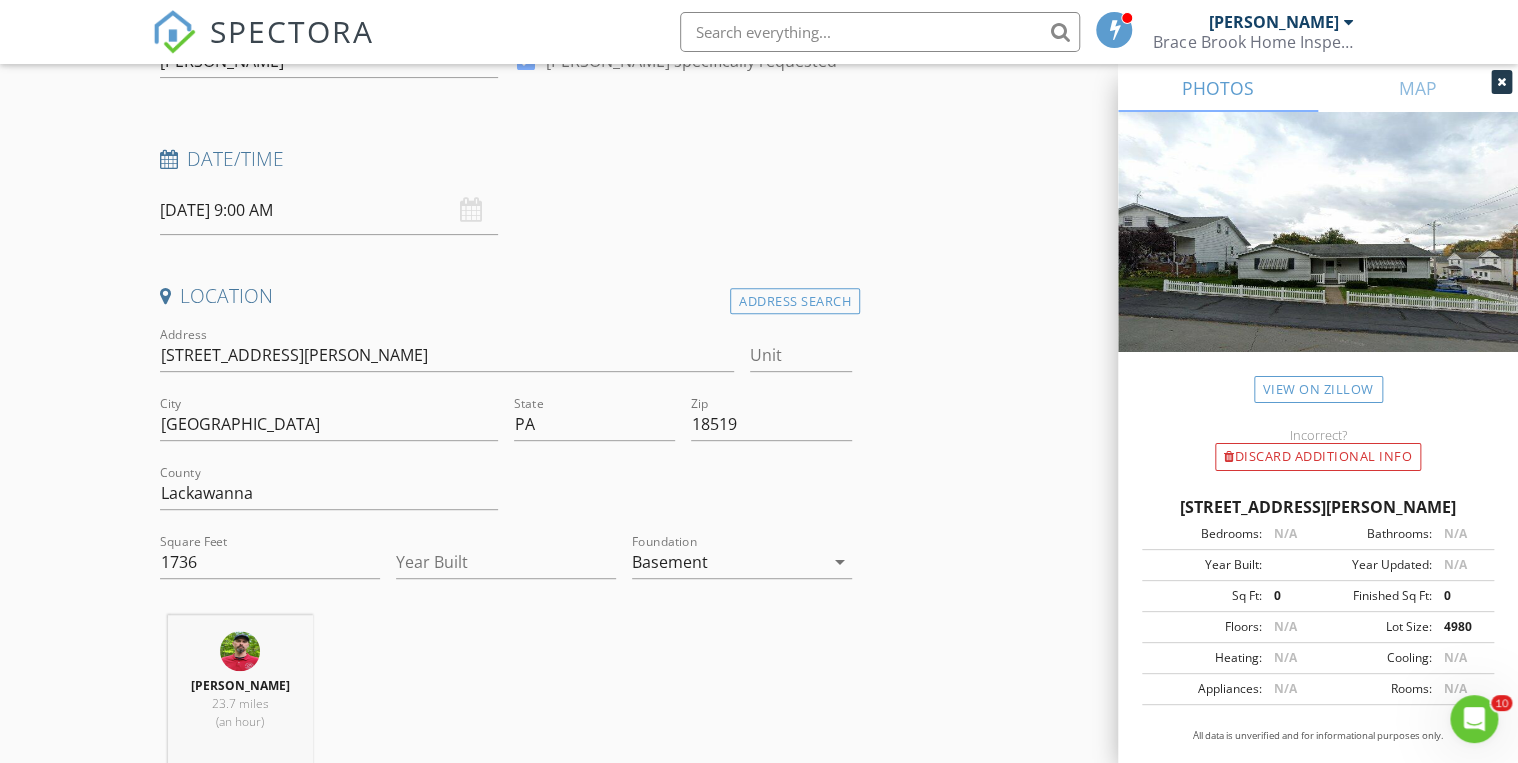 scroll, scrollTop: 0, scrollLeft: 0, axis: both 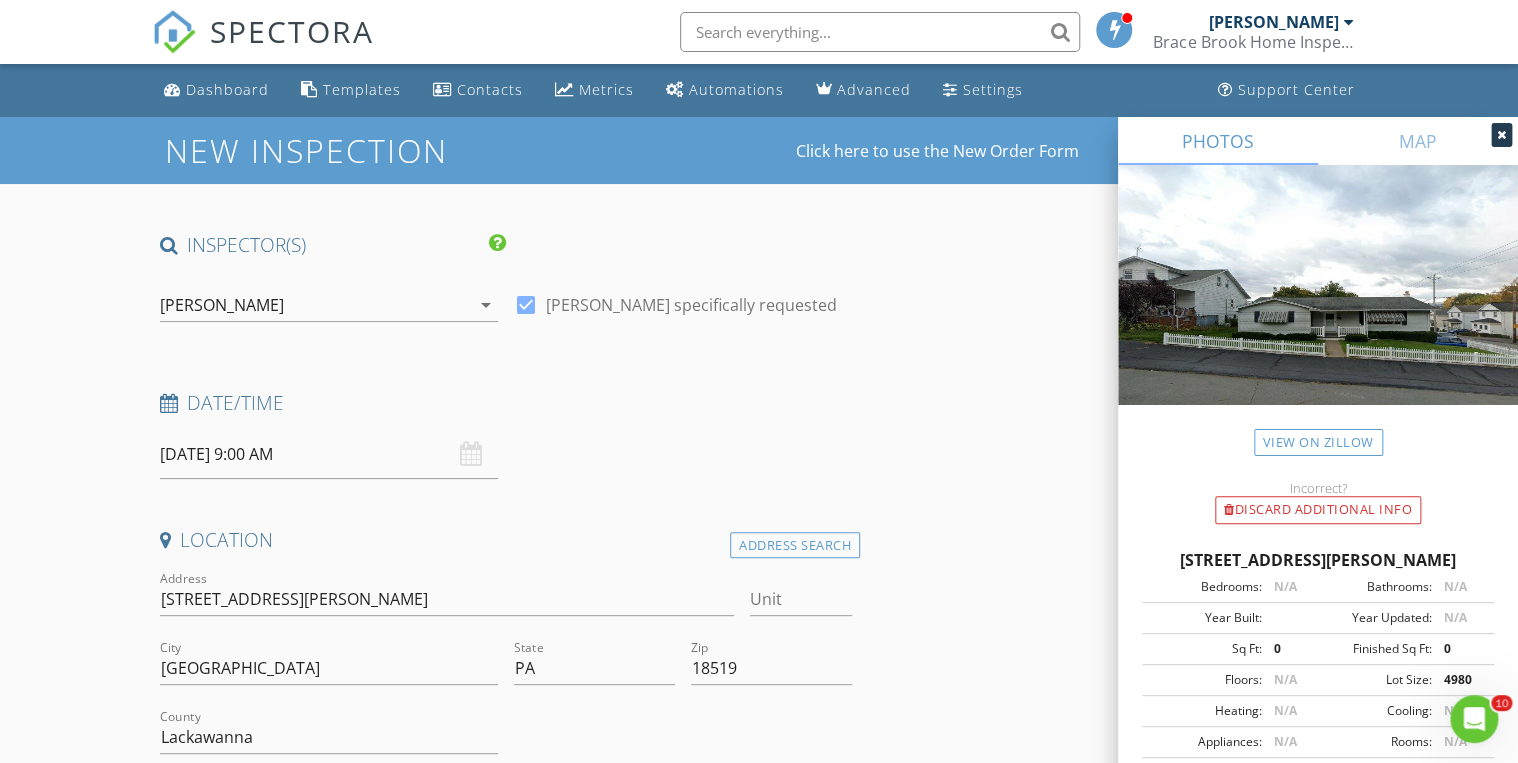 click on "[DATE] 9:00 AM" at bounding box center [329, 454] 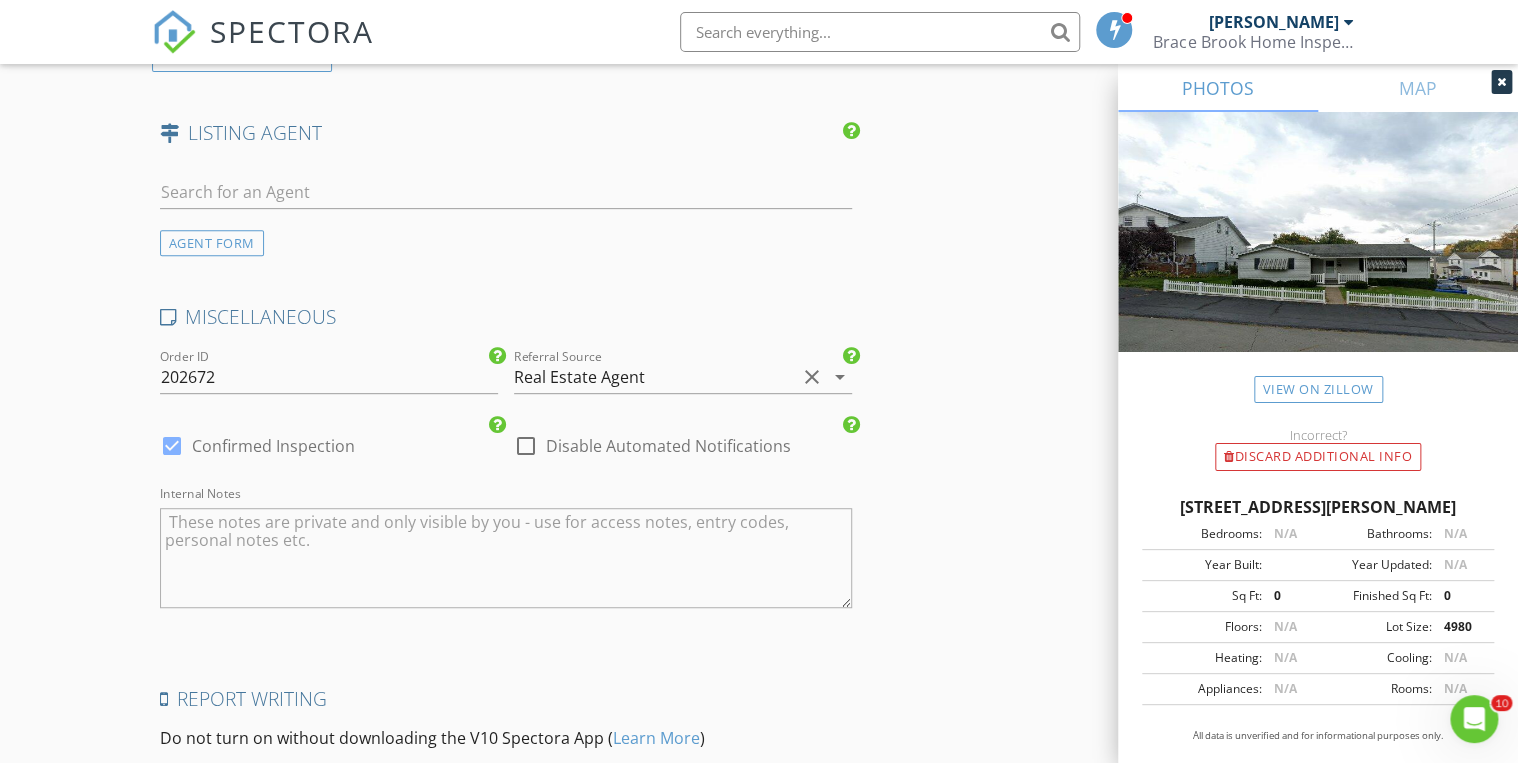 scroll, scrollTop: 4332, scrollLeft: 0, axis: vertical 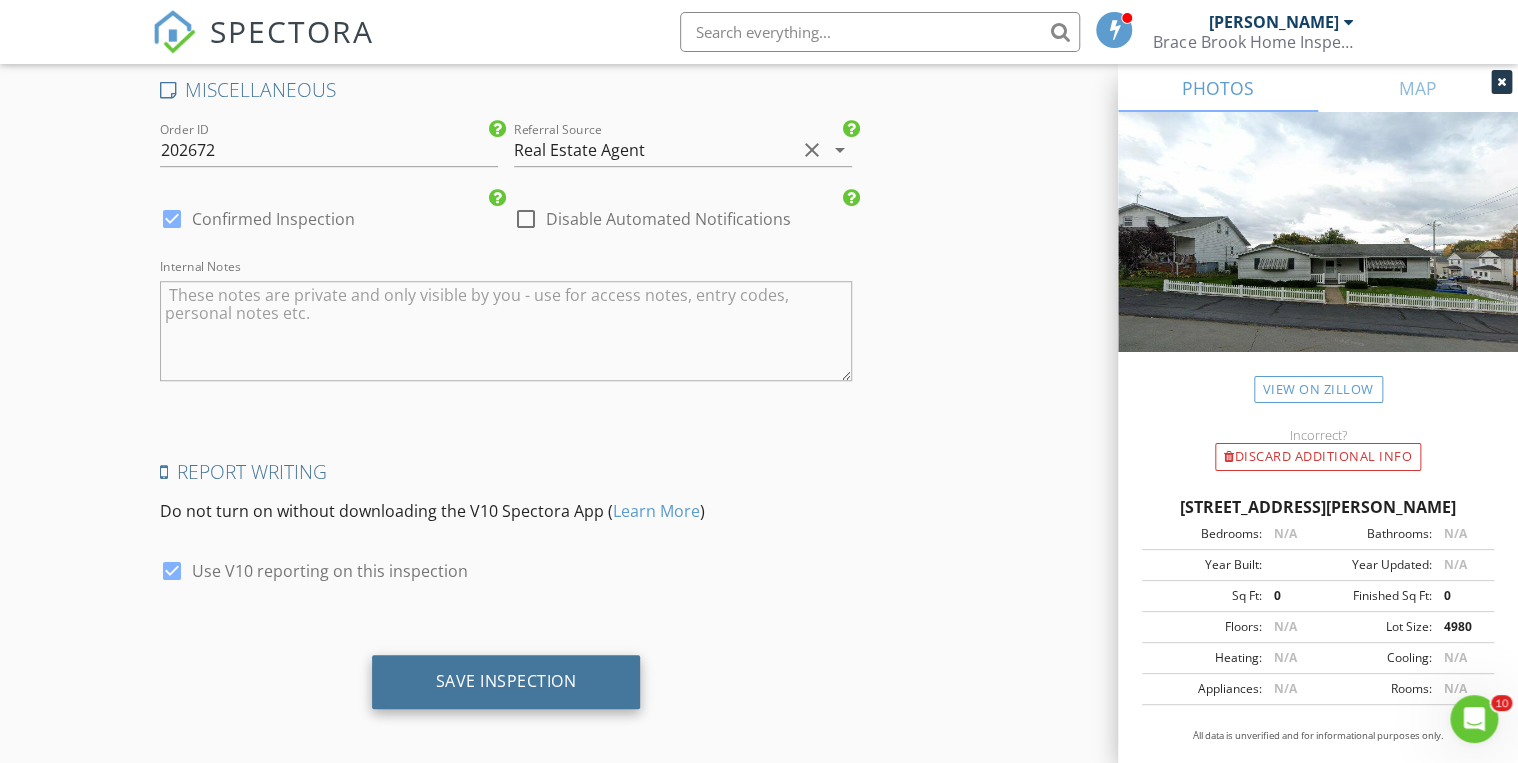 click on "Save Inspection" at bounding box center (506, 682) 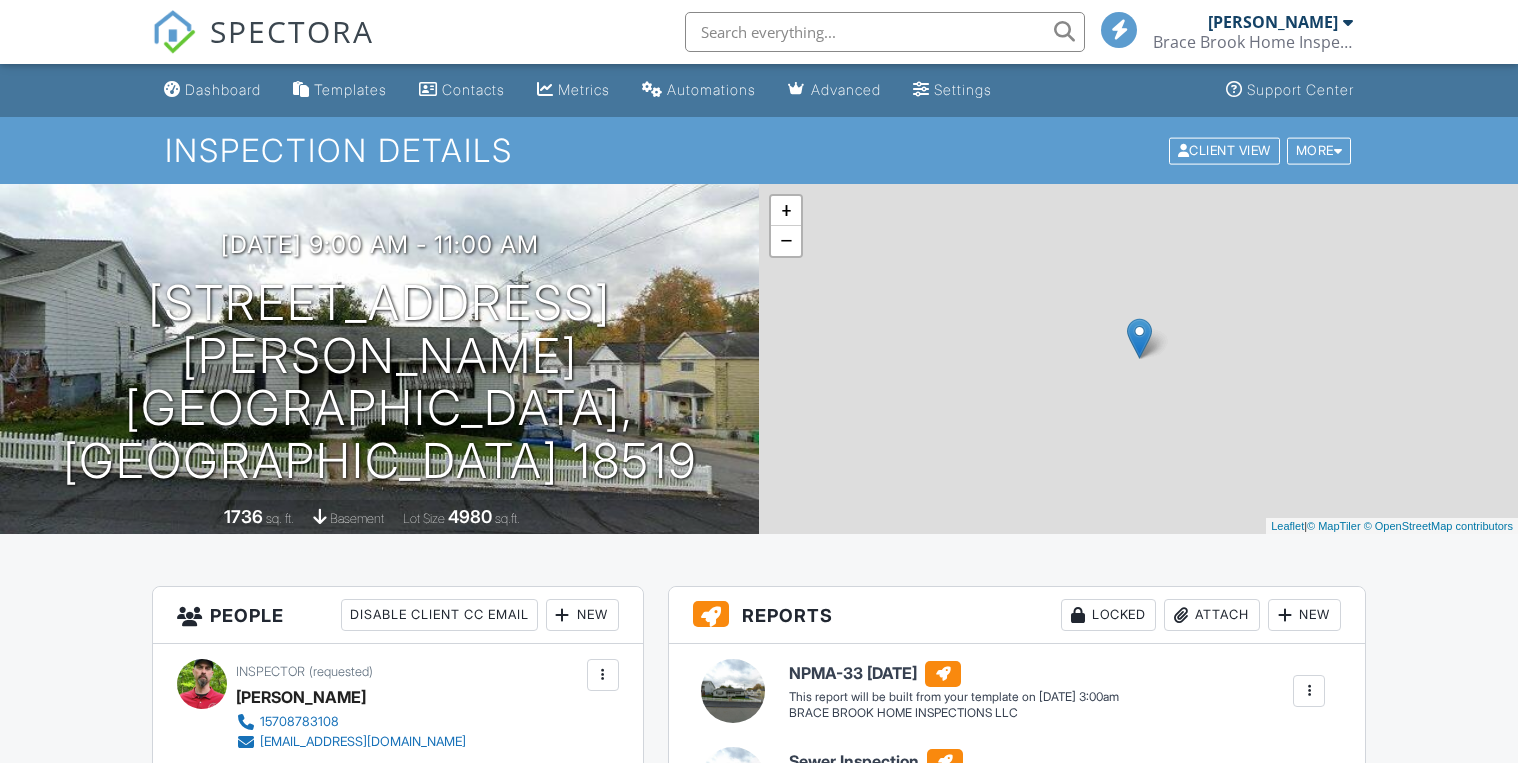 scroll, scrollTop: 0, scrollLeft: 0, axis: both 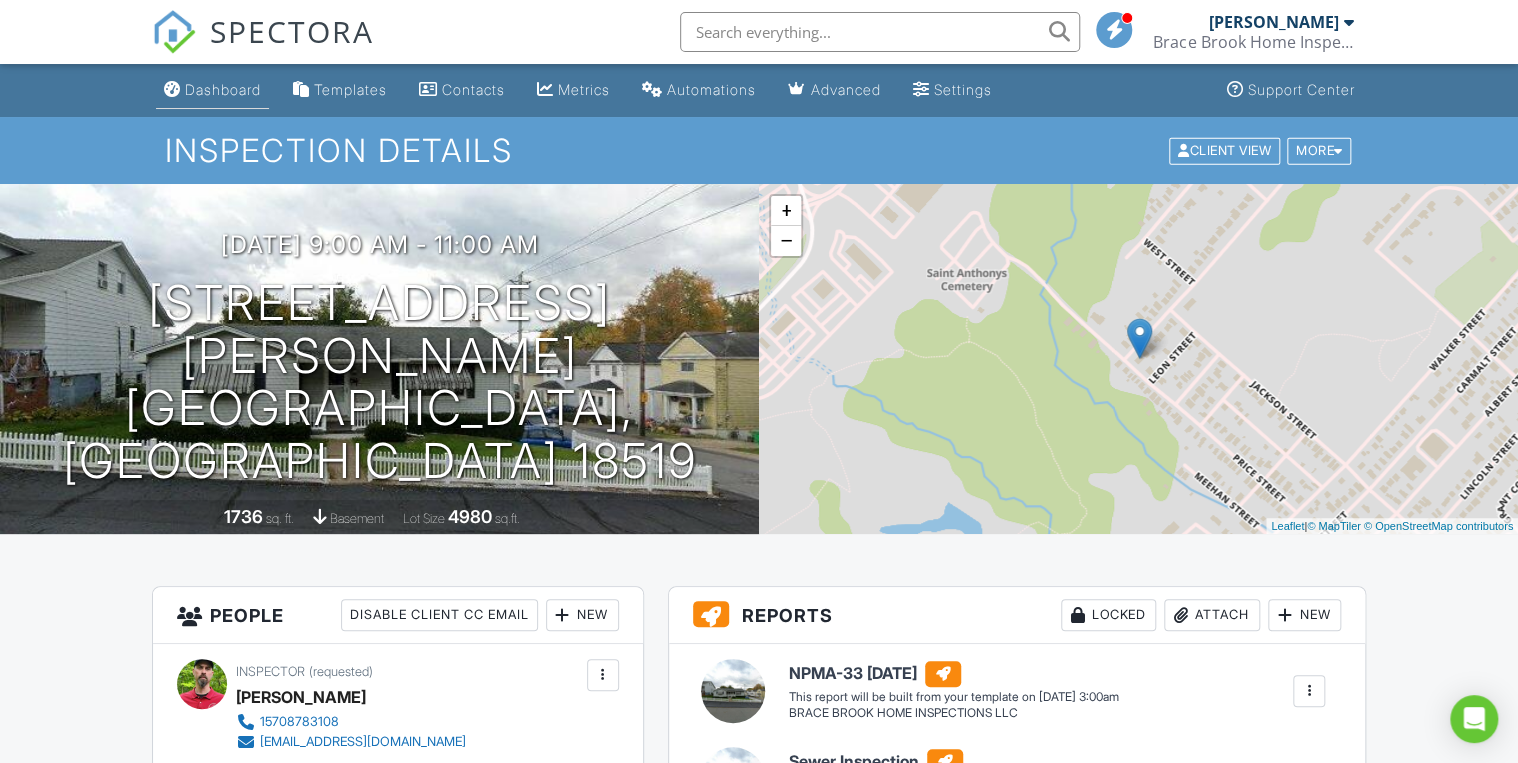 click on "Dashboard" at bounding box center (223, 89) 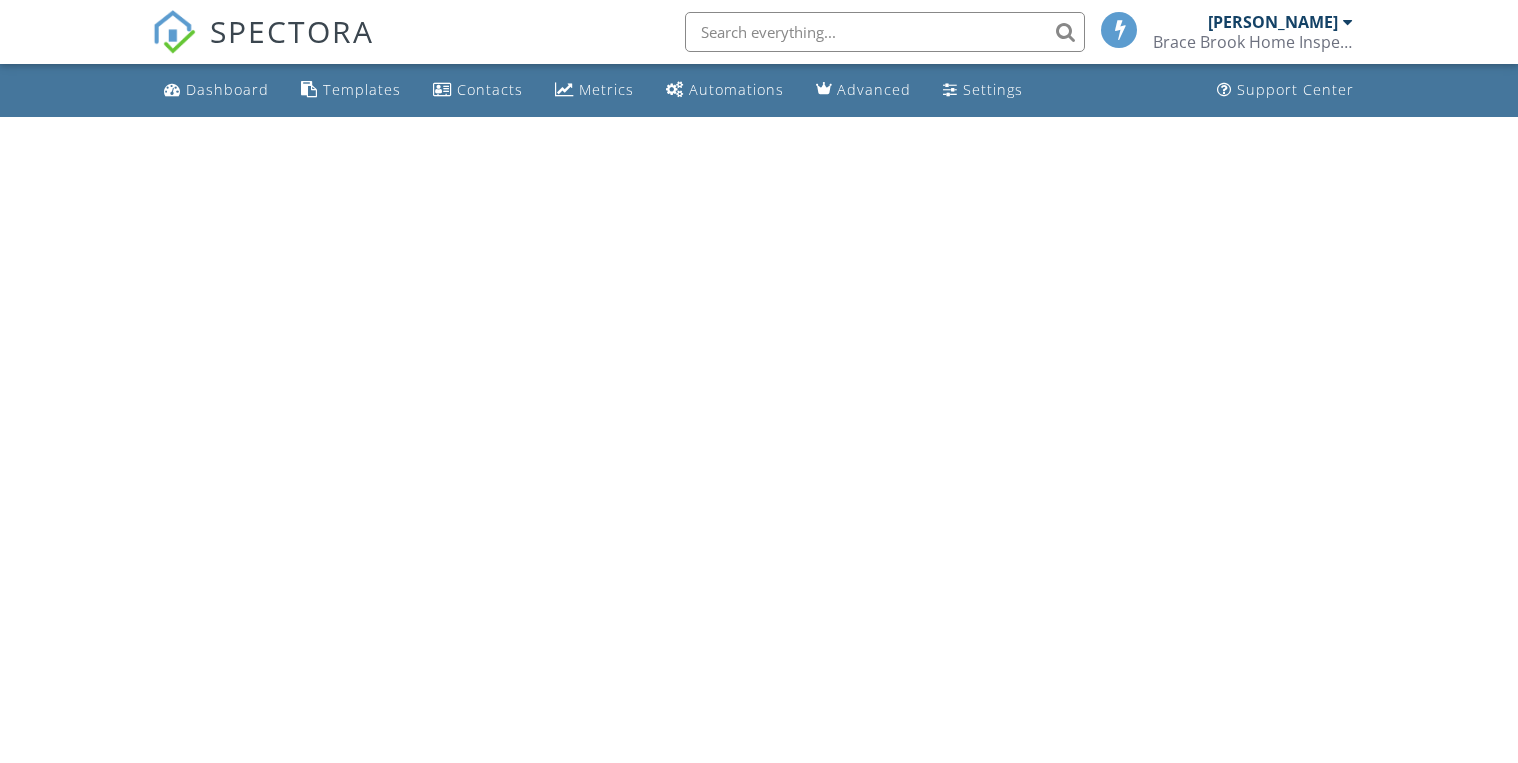 scroll, scrollTop: 0, scrollLeft: 0, axis: both 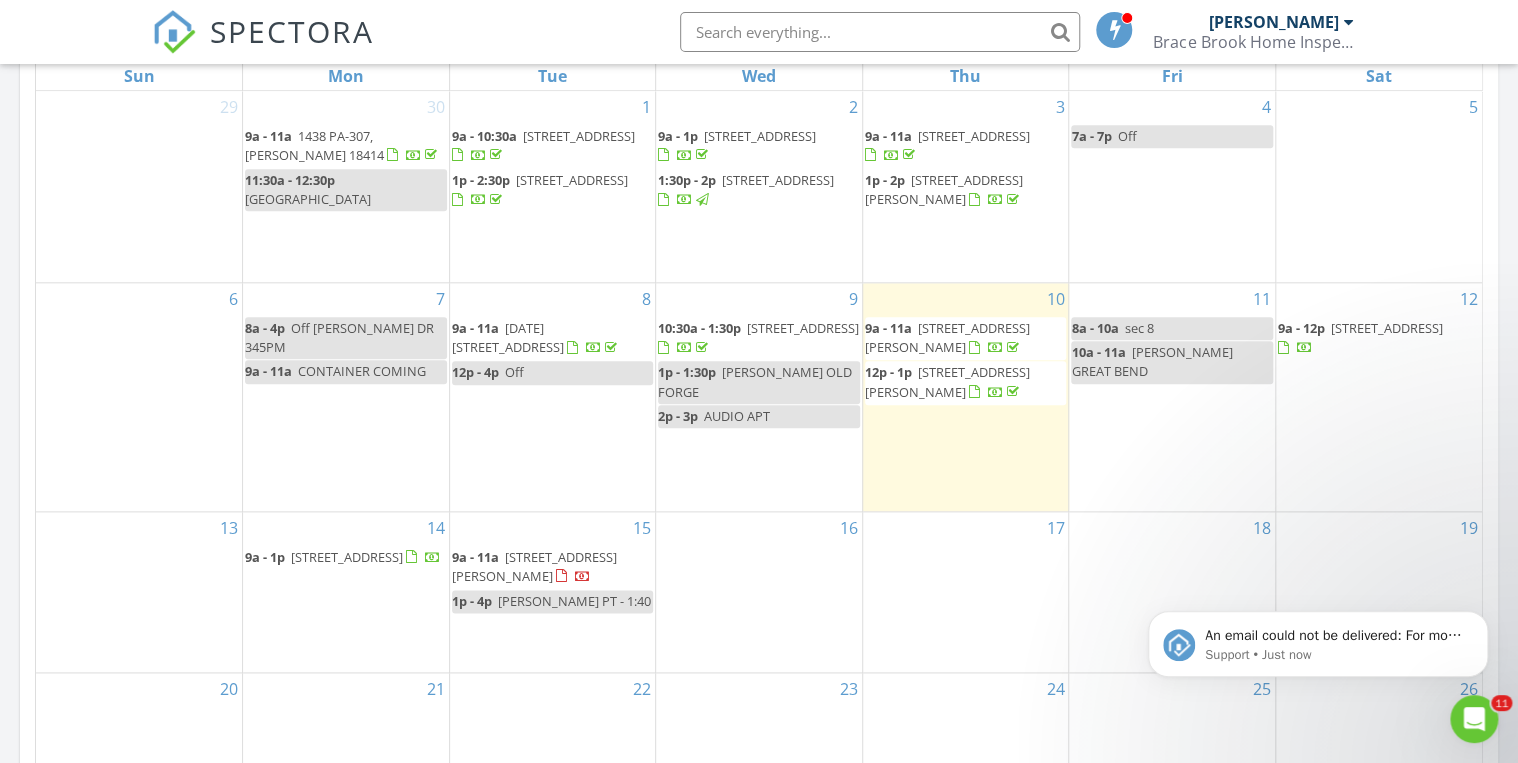 click on "[STREET_ADDRESS][PERSON_NAME]" at bounding box center (534, 566) 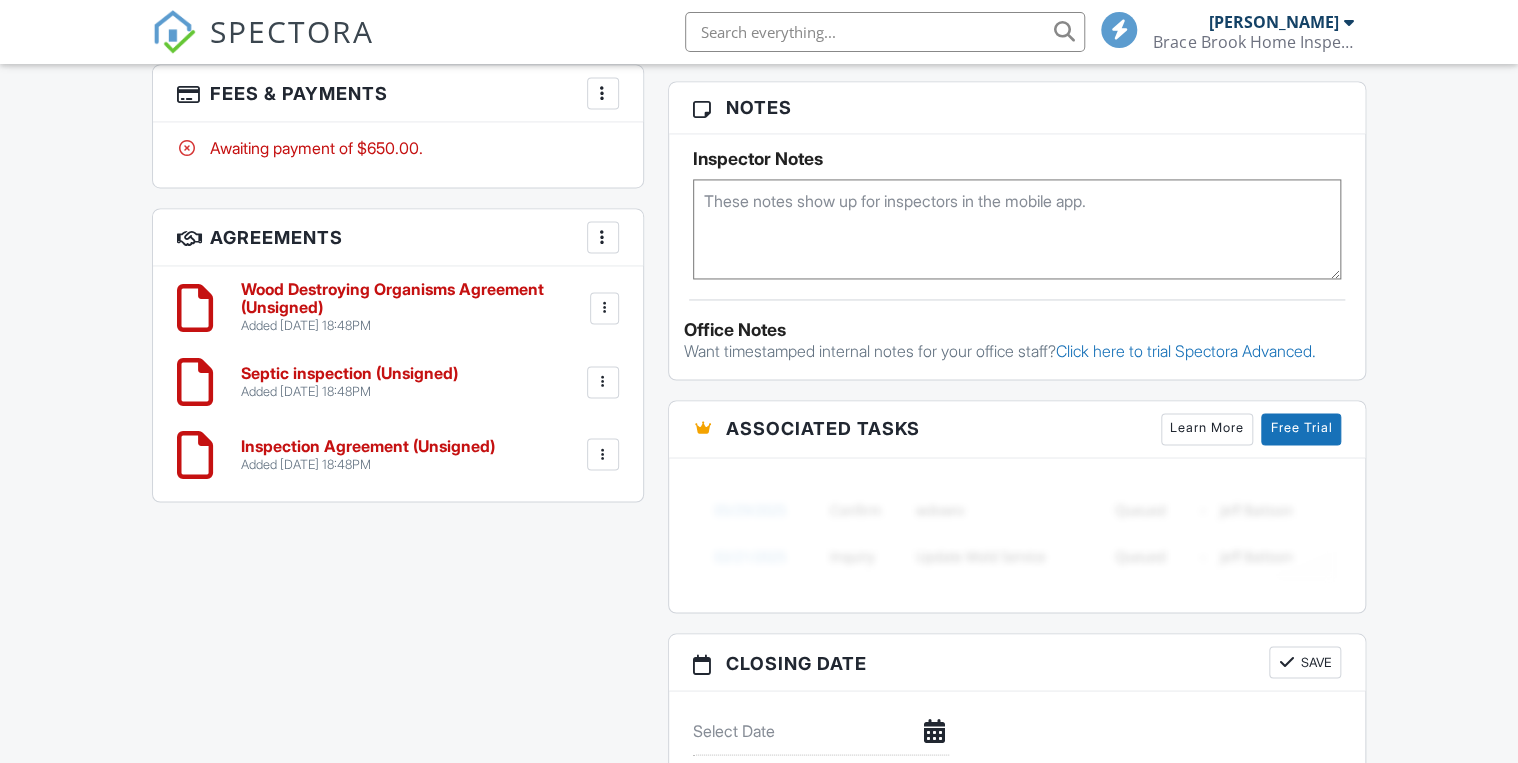scroll, scrollTop: 2010, scrollLeft: 0, axis: vertical 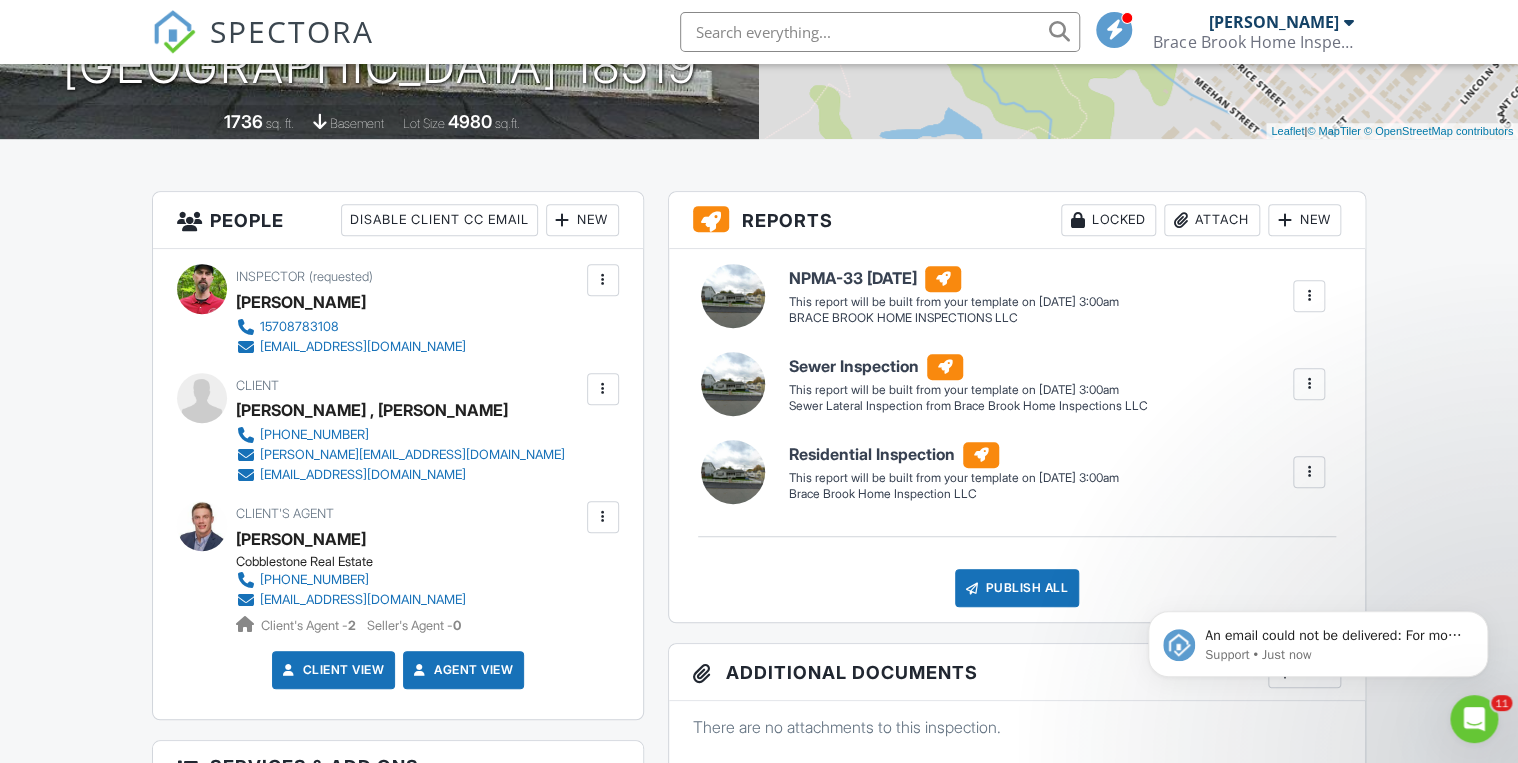 click at bounding box center (603, 389) 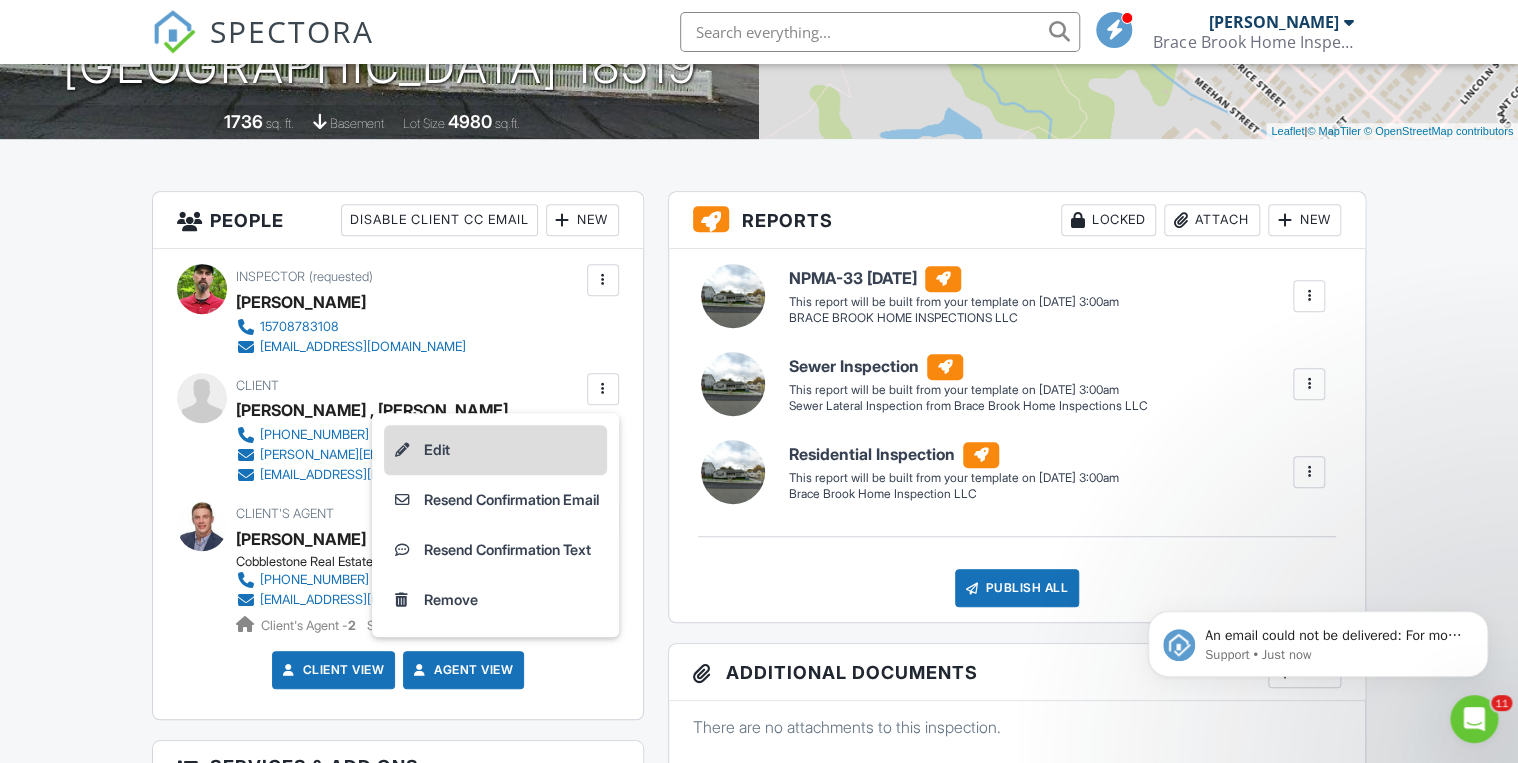 click on "Edit" at bounding box center (495, 450) 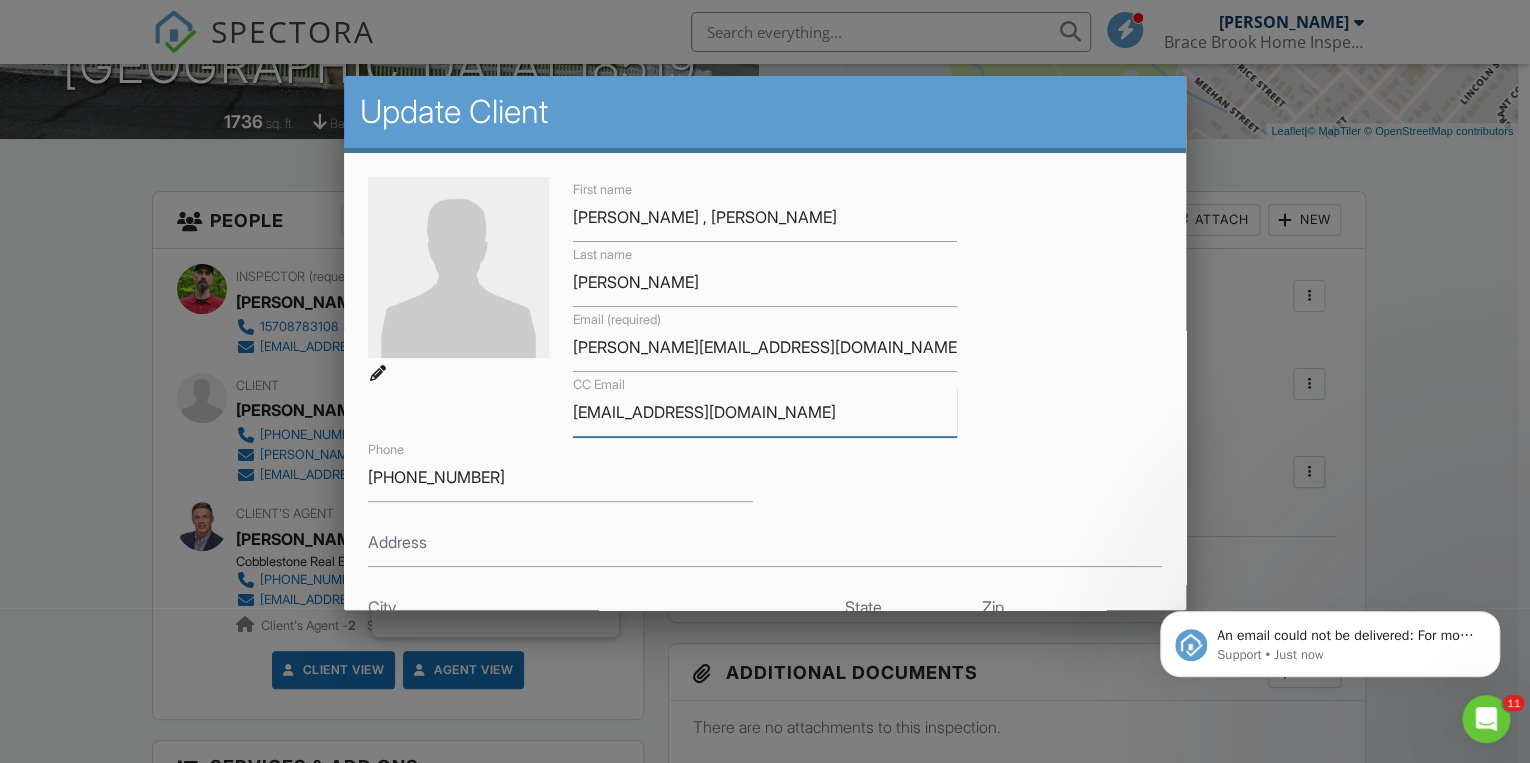 drag, startPoint x: 628, startPoint y: 410, endPoint x: 557, endPoint y: 409, distance: 71.00704 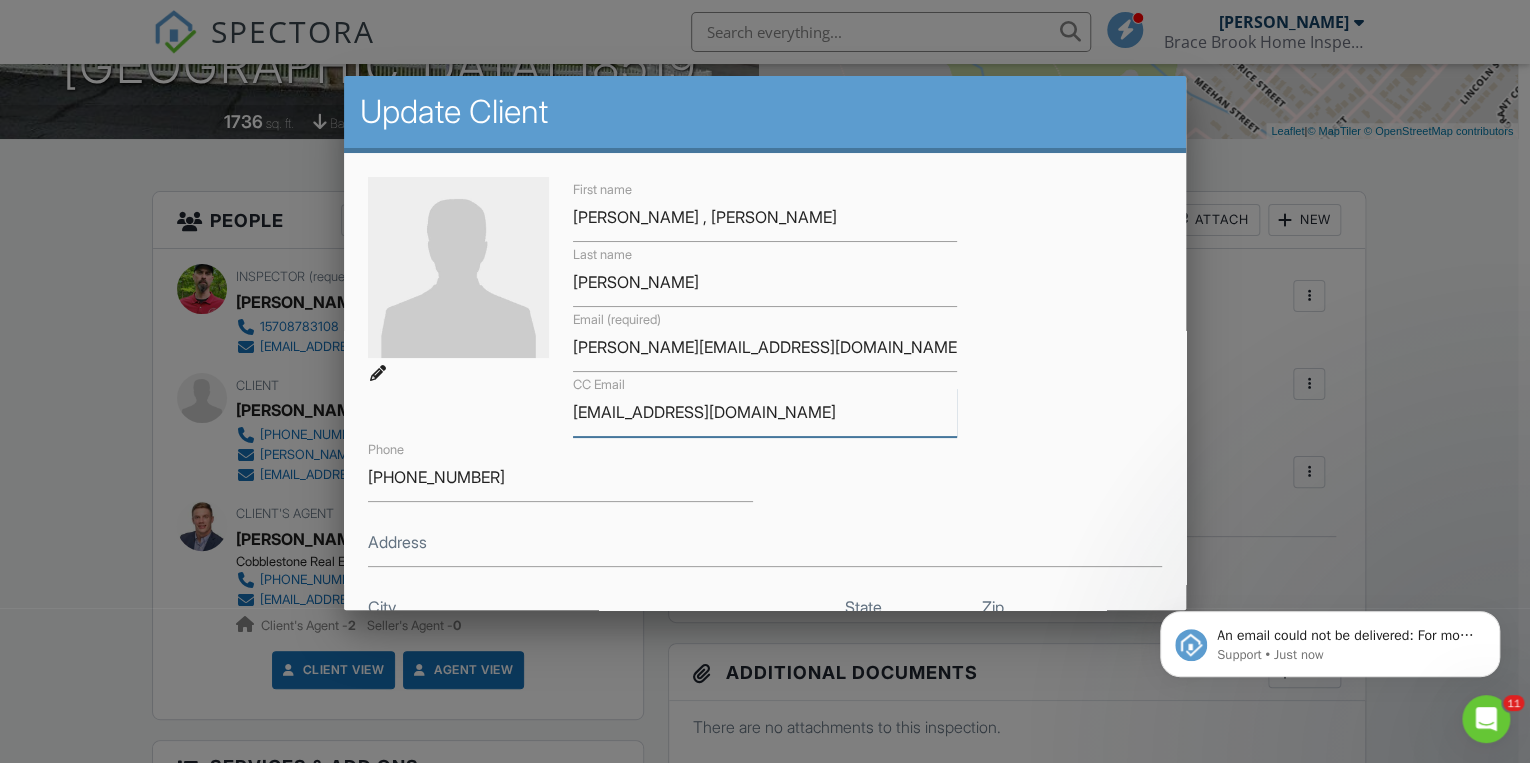 type on "[EMAIL_ADDRESS][DOMAIN_NAME]" 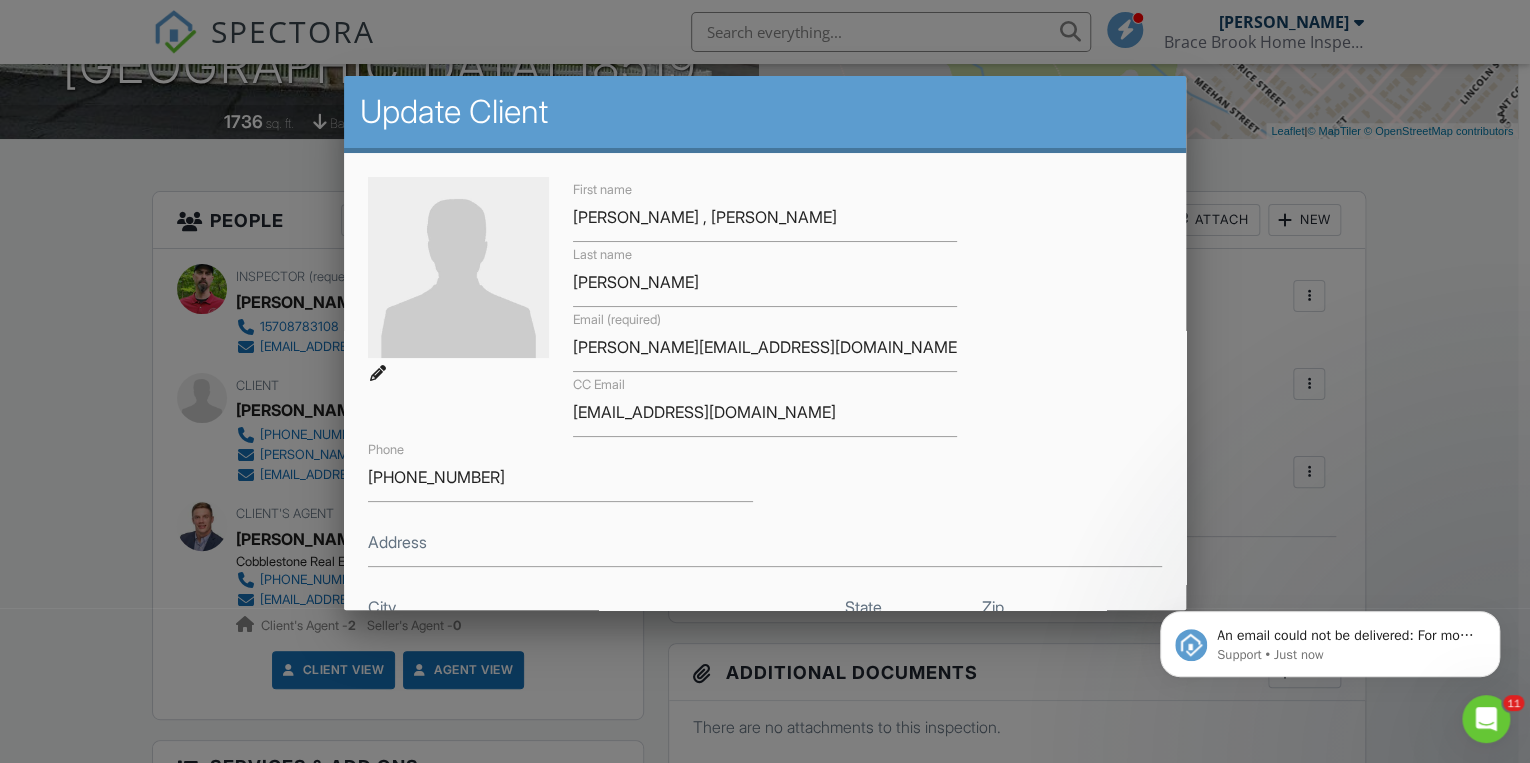 click on "First name
BARBARA , MICHAEL
Last name
LIUZZO
Email (required)
daniel.liuzzo1@gmail.com
CC Email
liuzzoma22@gmail.com
Phone
570-906-1364
Address
City
State
Zip" at bounding box center (765, 404) 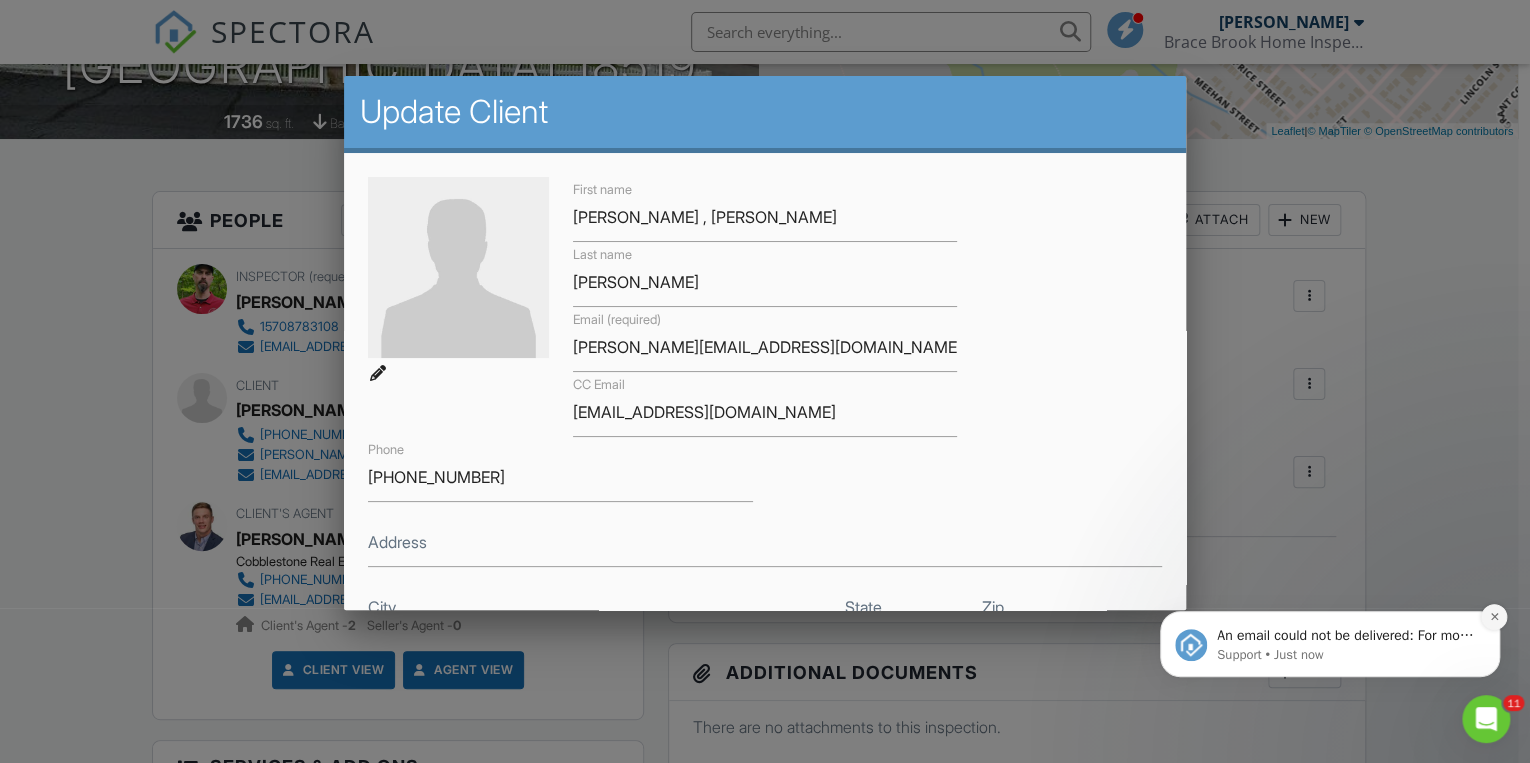 click at bounding box center (1494, 617) 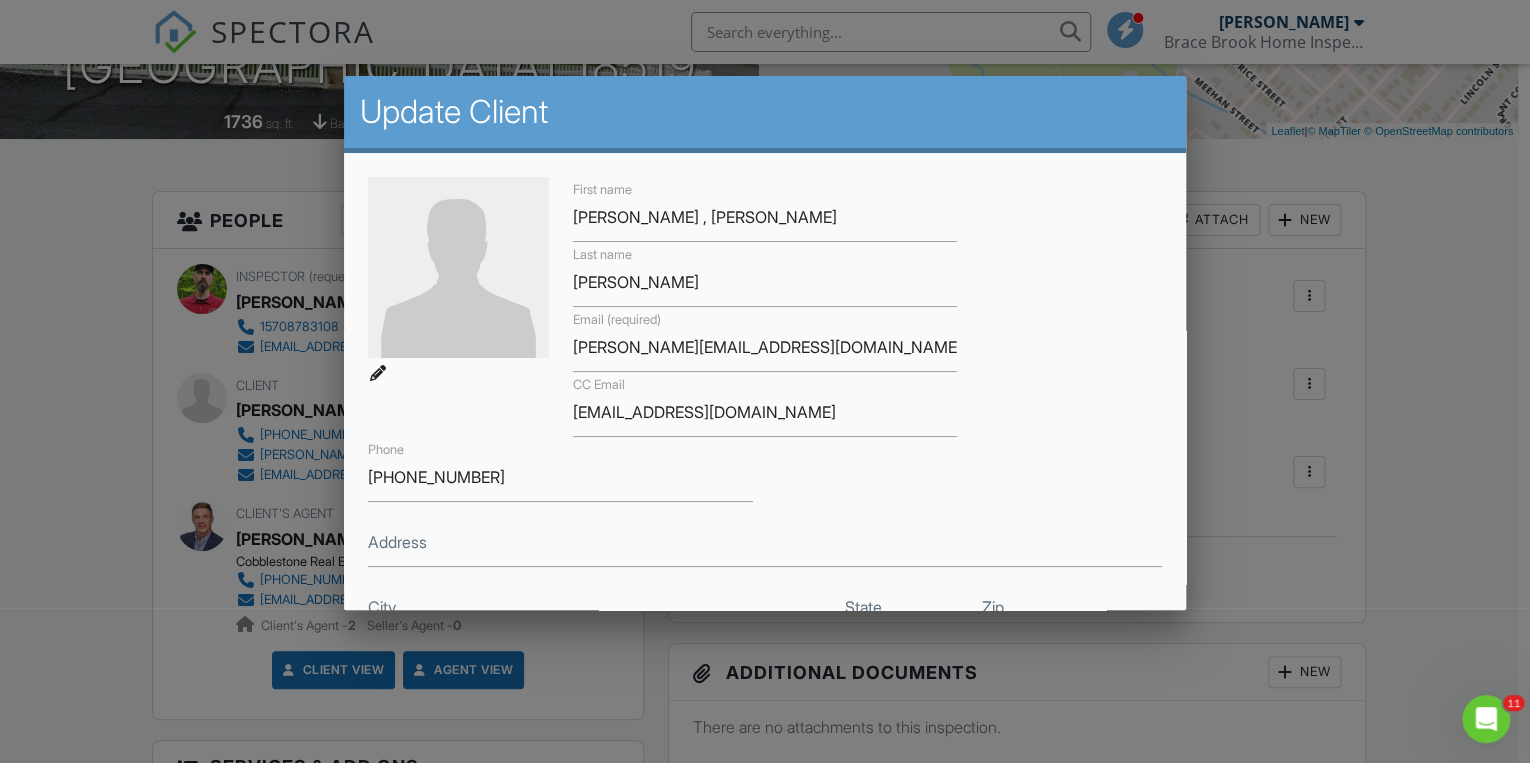 scroll, scrollTop: 378, scrollLeft: 0, axis: vertical 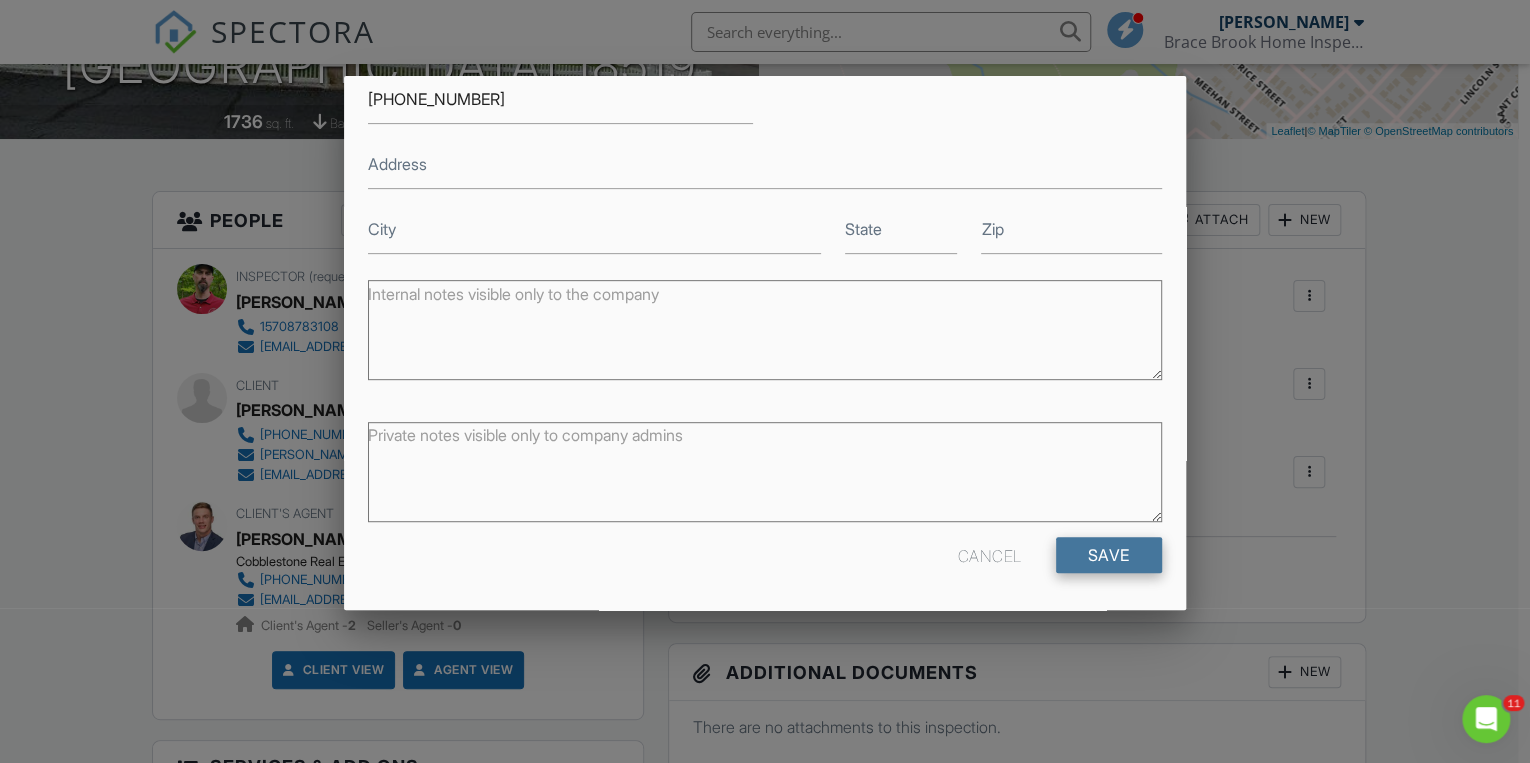 click on "Save" at bounding box center (1109, 555) 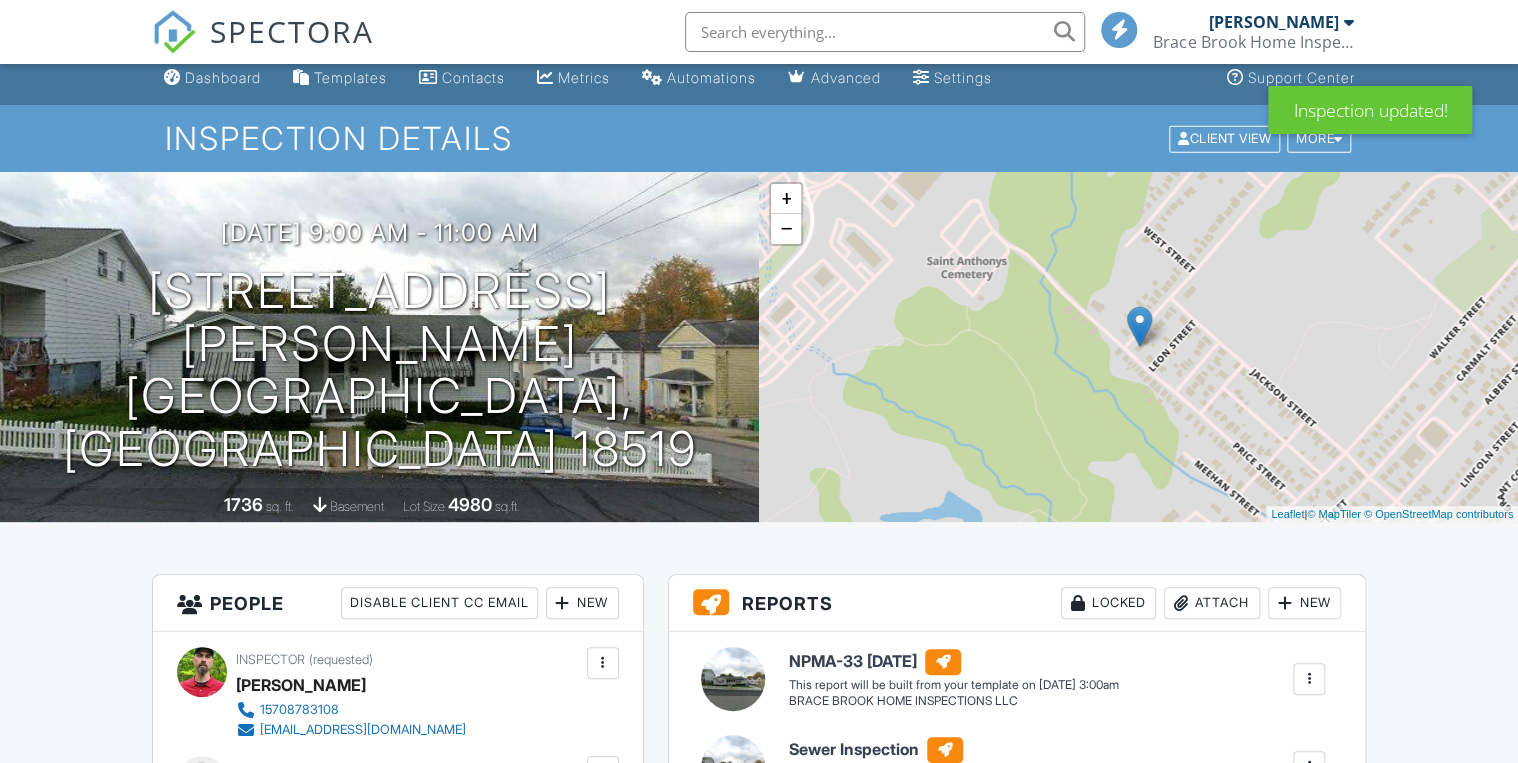 scroll, scrollTop: 400, scrollLeft: 0, axis: vertical 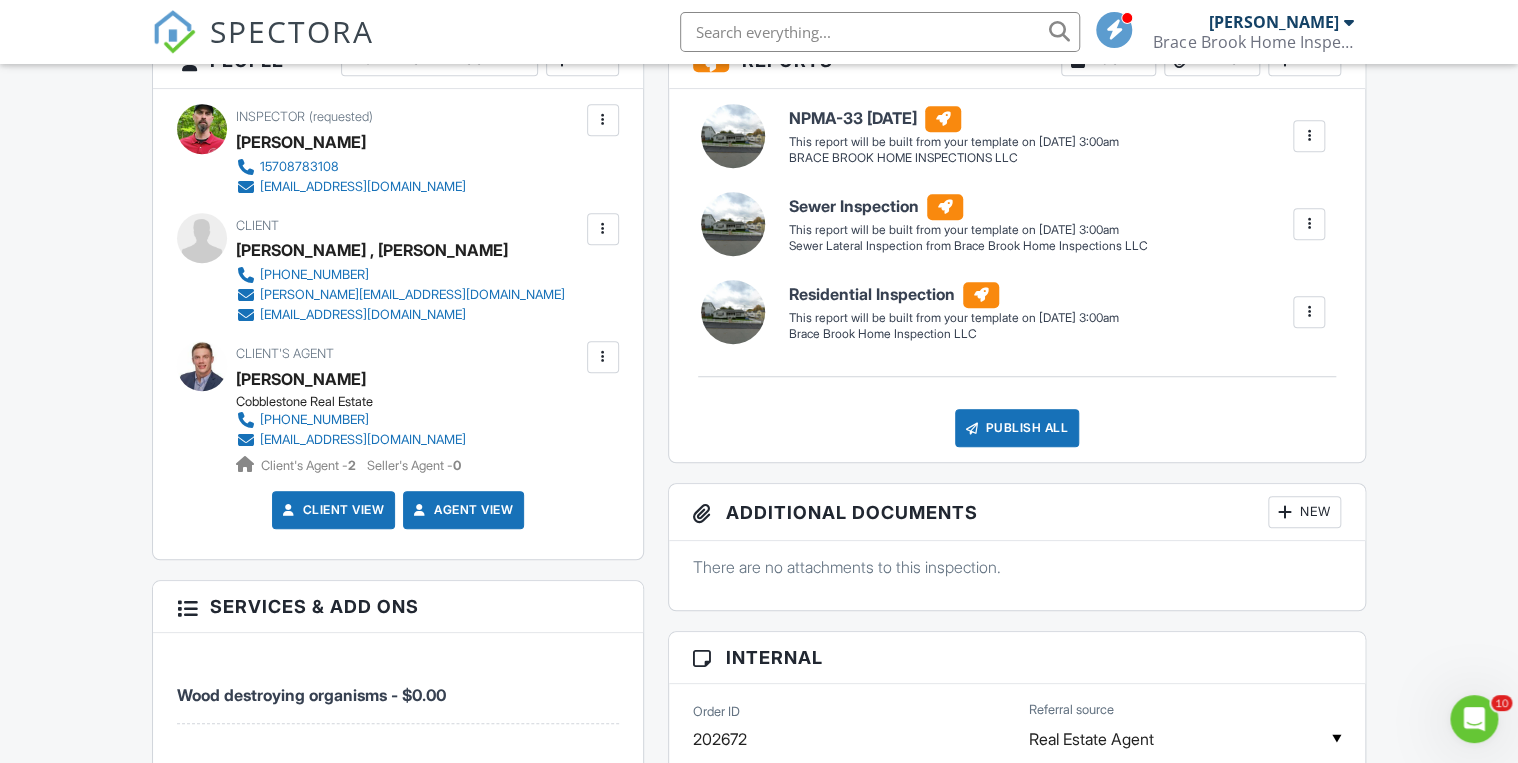 click at bounding box center (603, 229) 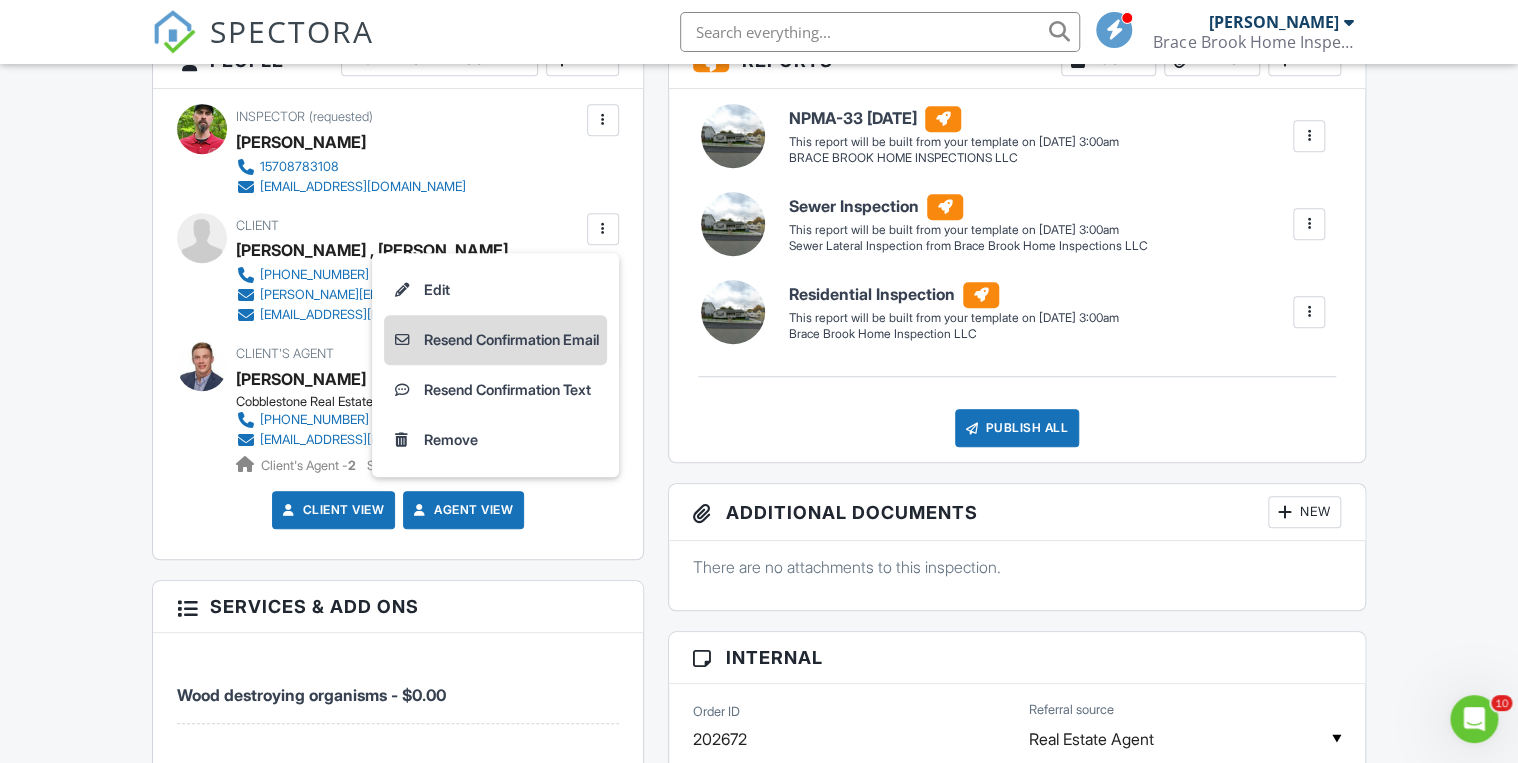 click on "Resend Confirmation Email" at bounding box center [495, 340] 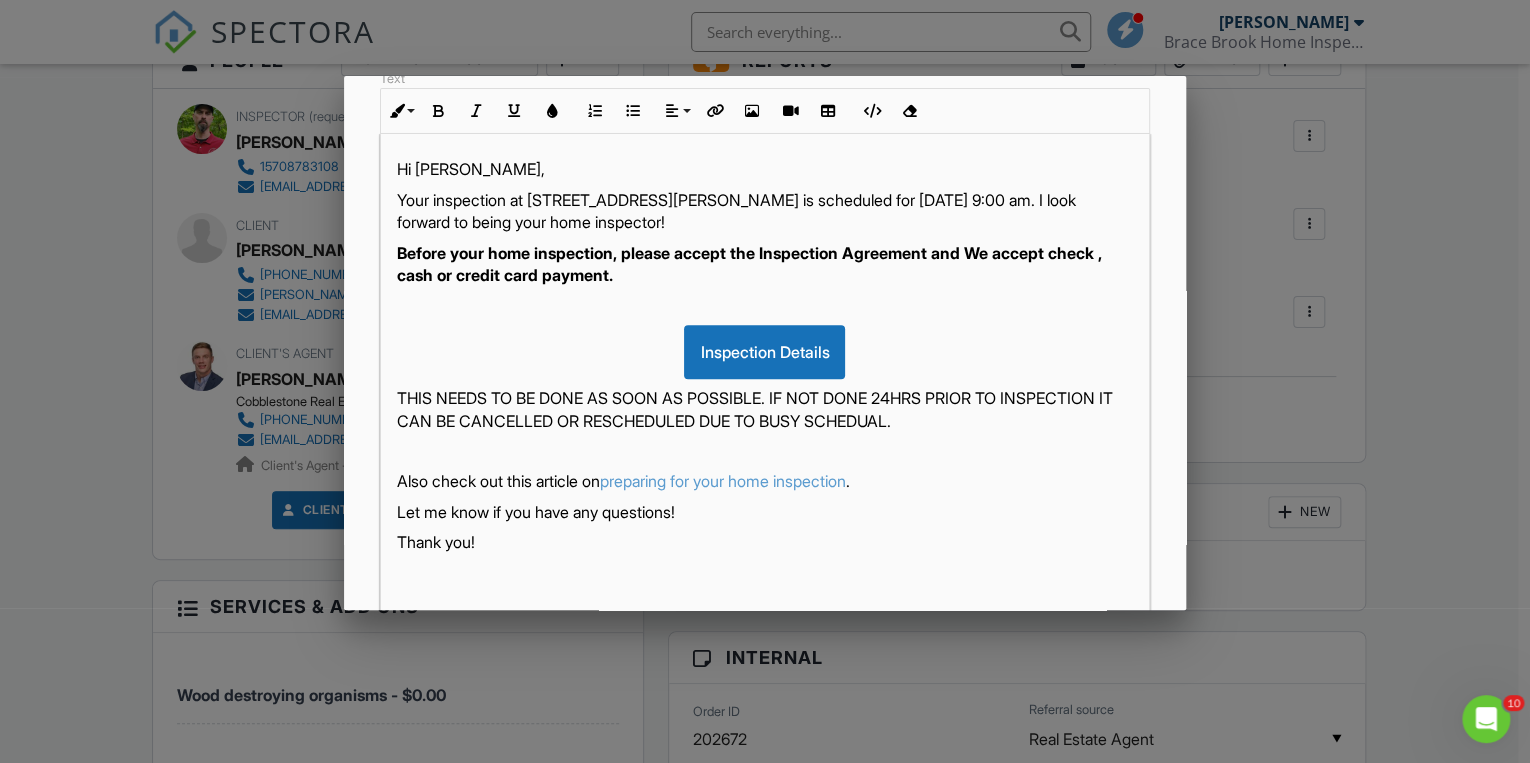 scroll, scrollTop: 448, scrollLeft: 0, axis: vertical 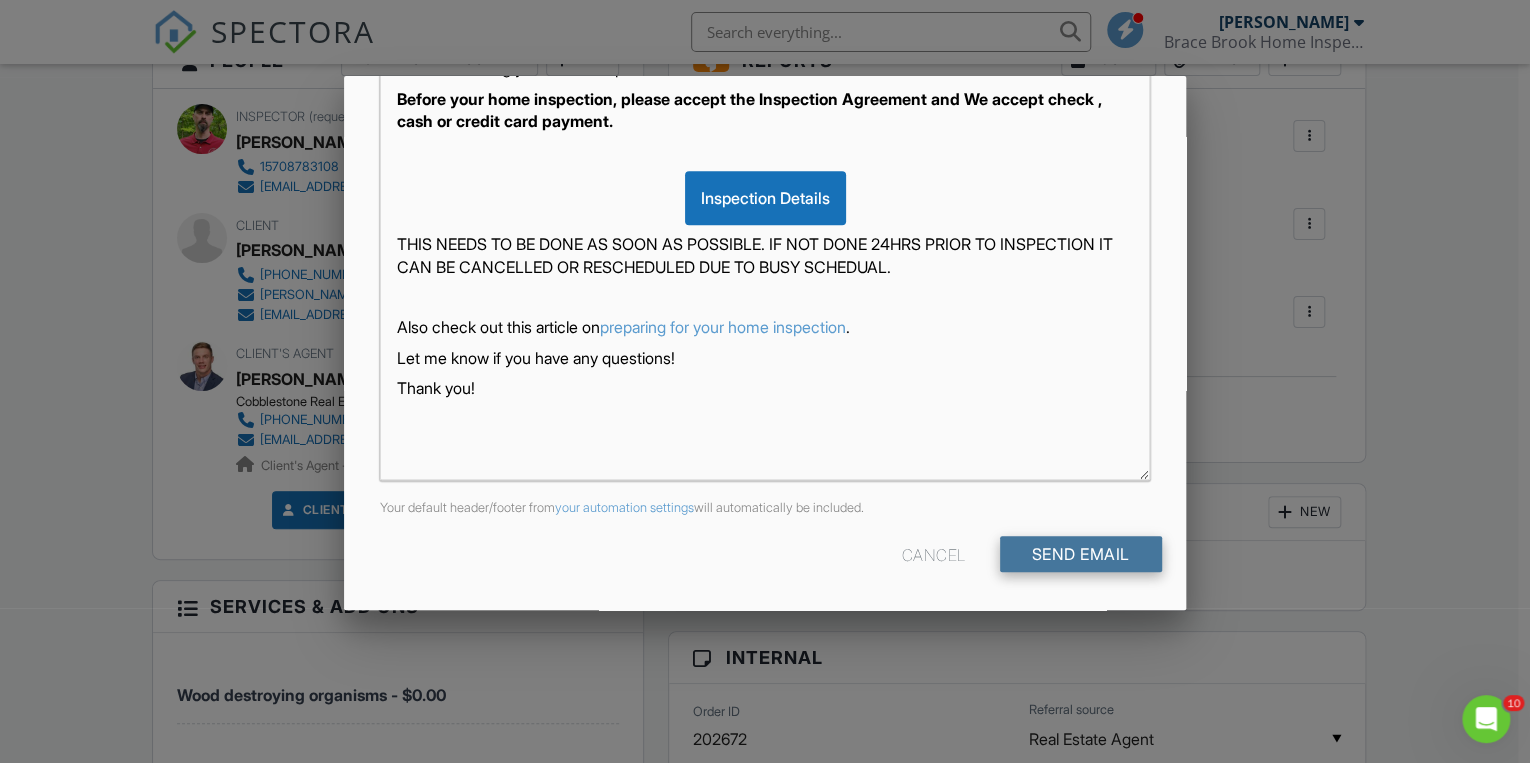 click on "Send Email" at bounding box center (1081, 554) 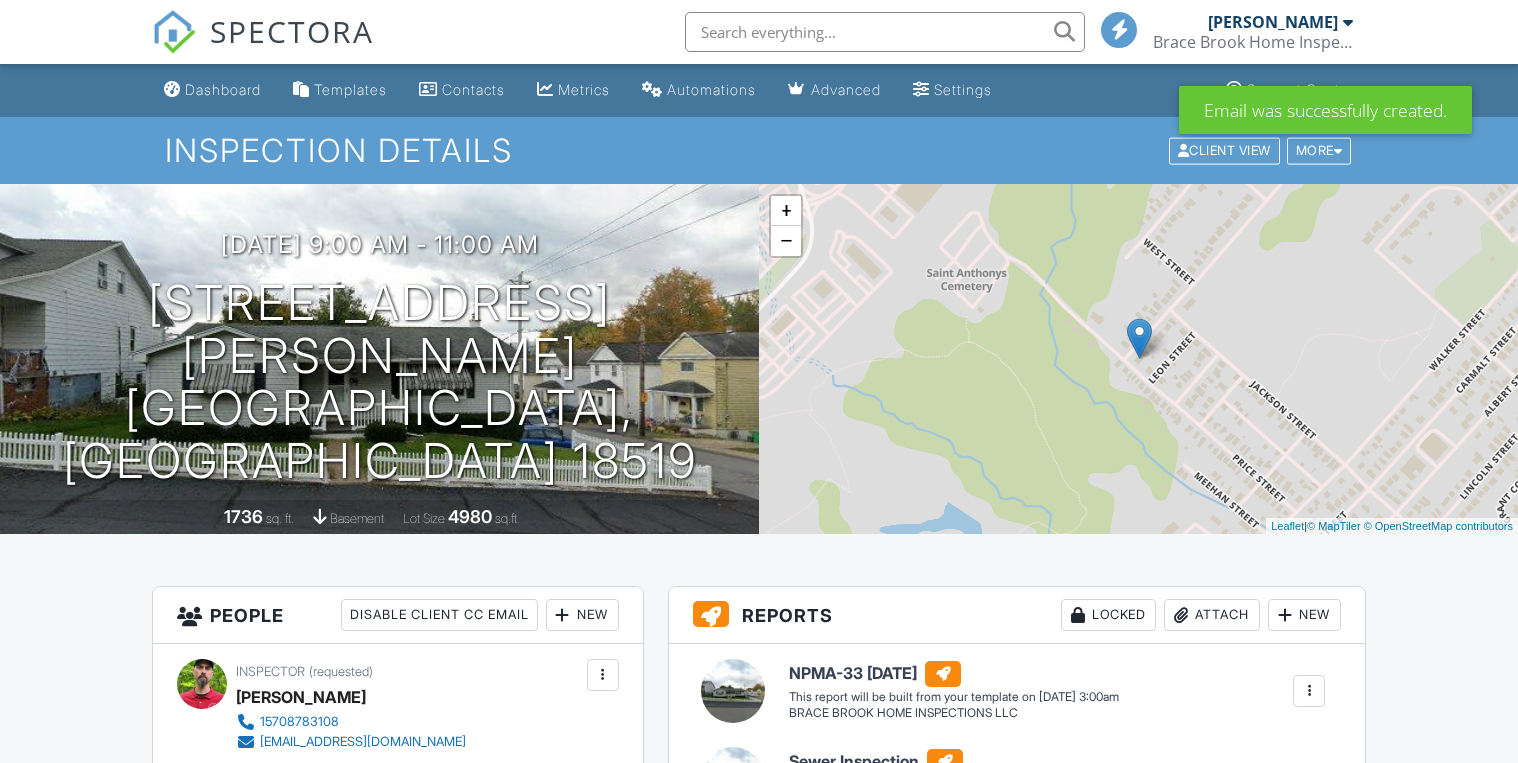 scroll, scrollTop: 0, scrollLeft: 0, axis: both 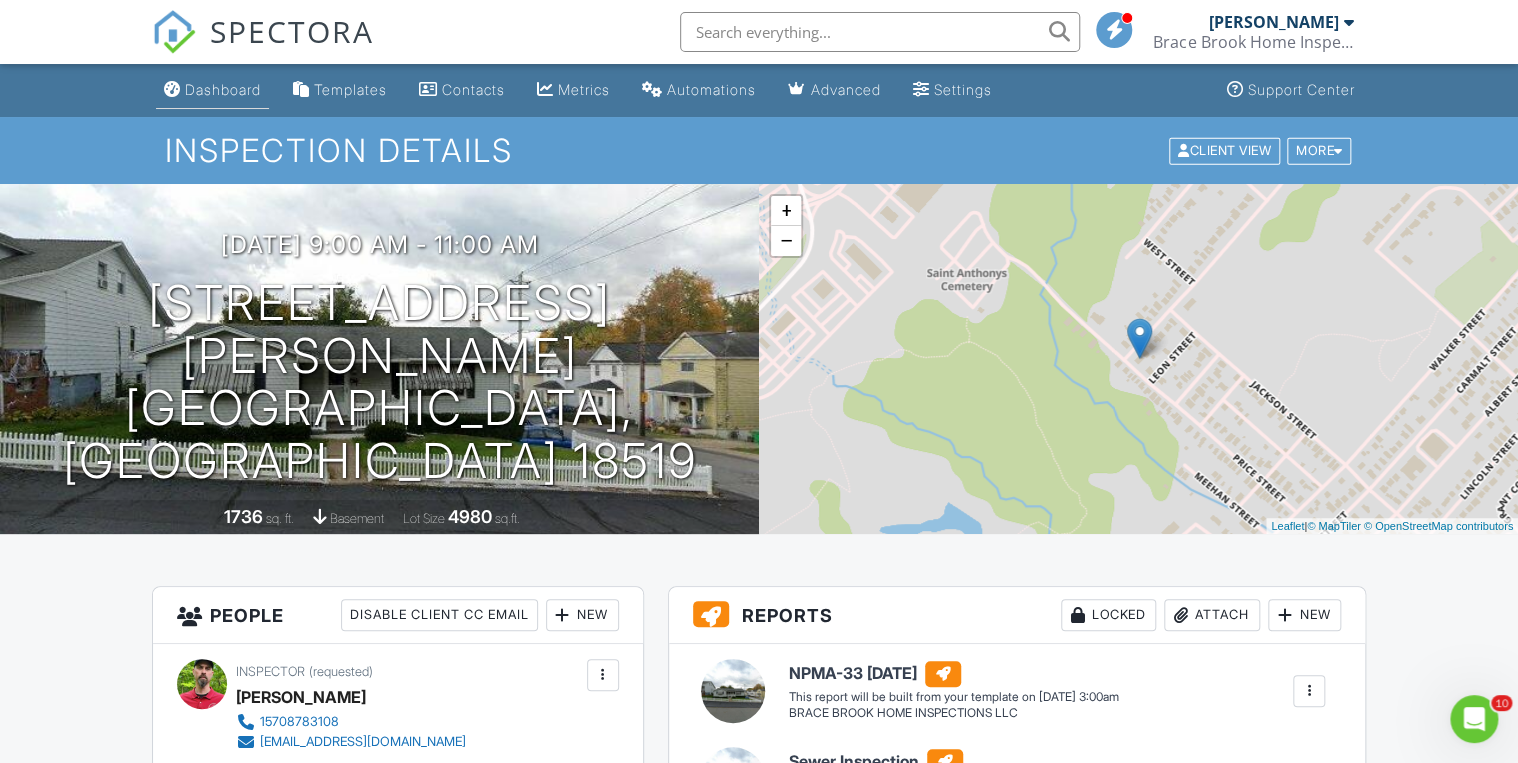 click on "Dashboard" at bounding box center [223, 89] 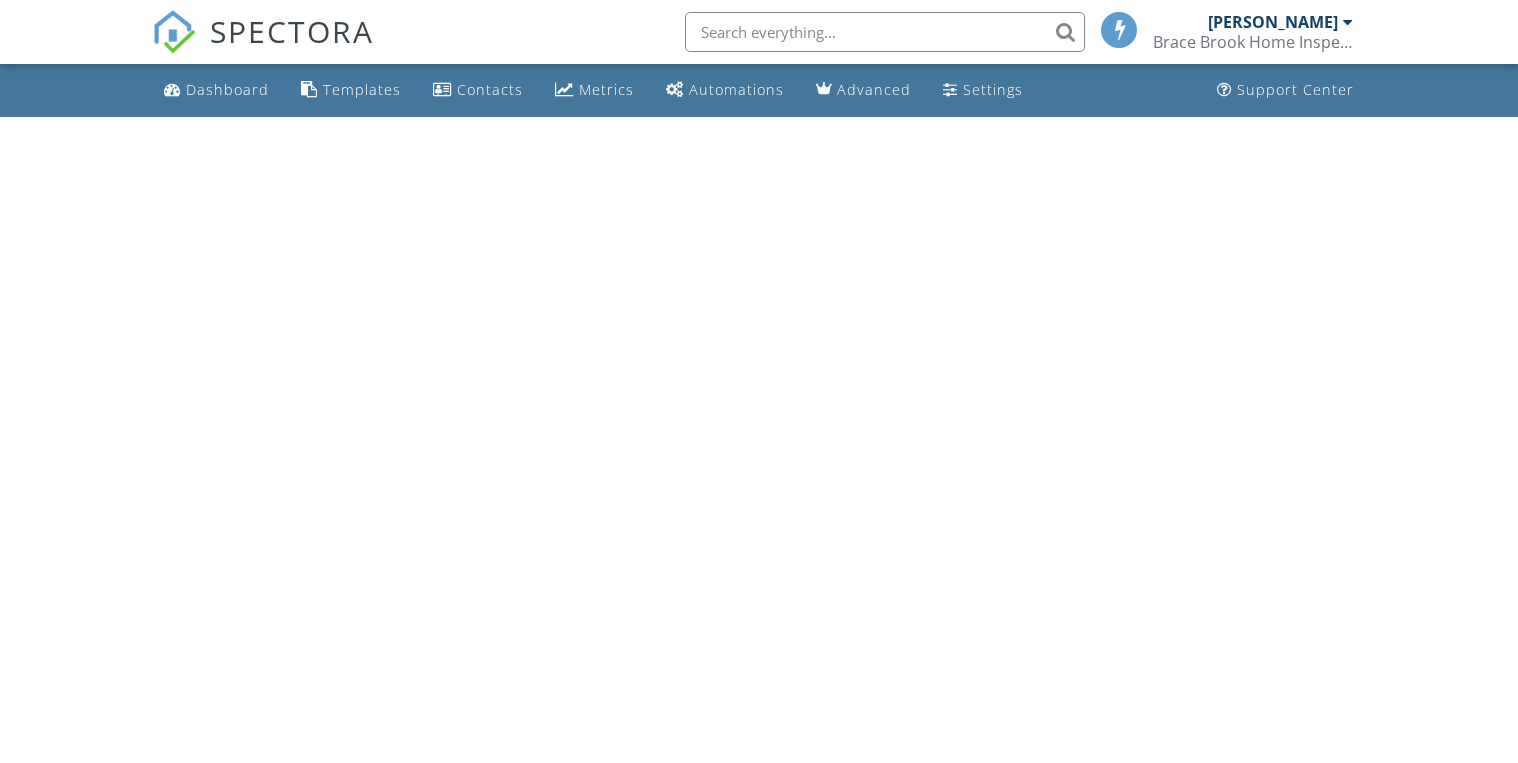 scroll, scrollTop: 0, scrollLeft: 0, axis: both 